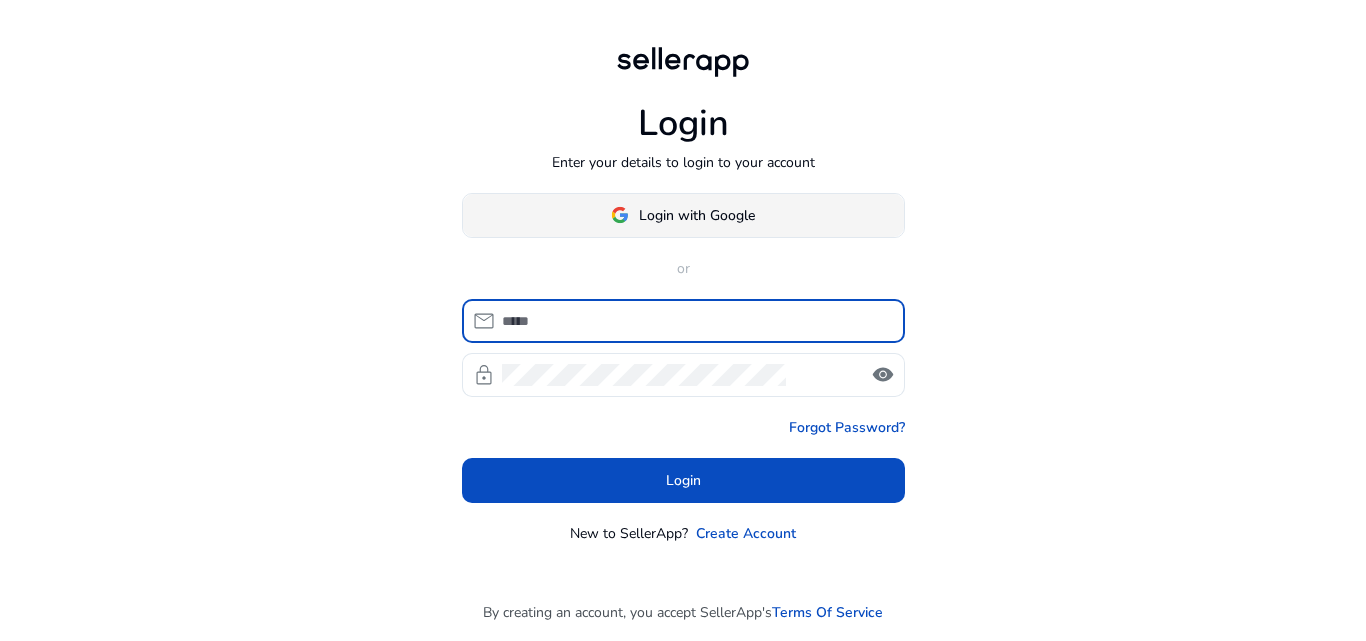 scroll, scrollTop: 0, scrollLeft: 0, axis: both 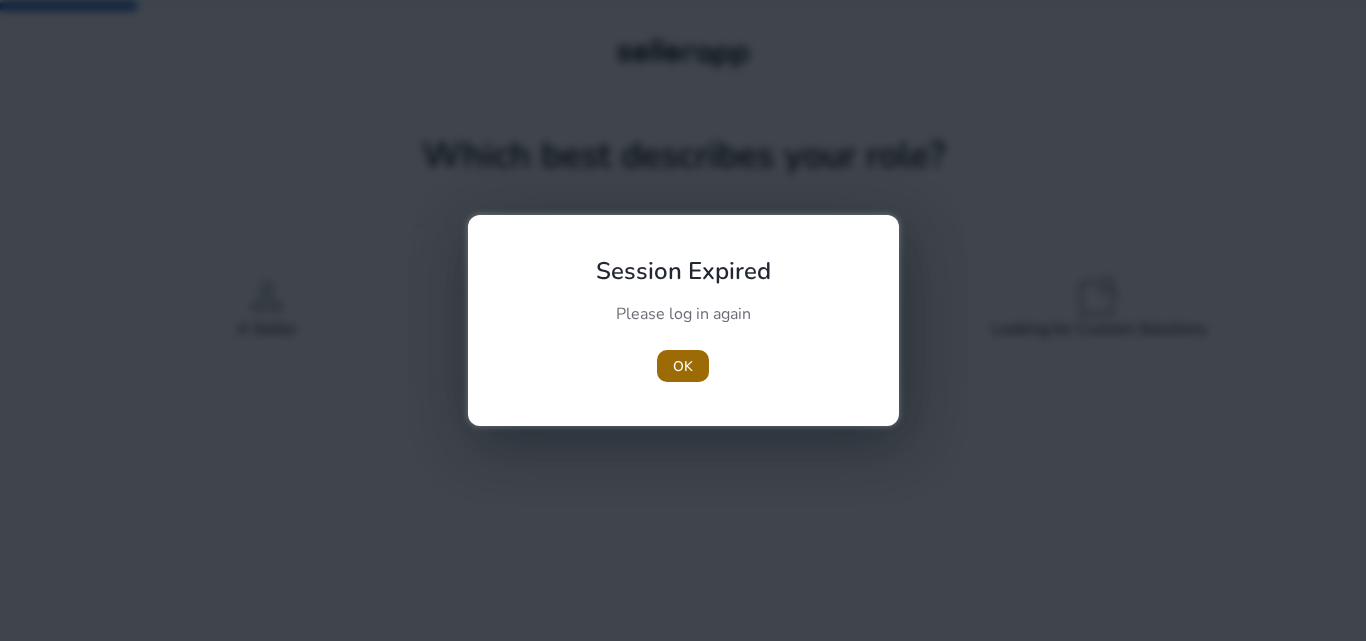 click on "OK" at bounding box center (683, 366) 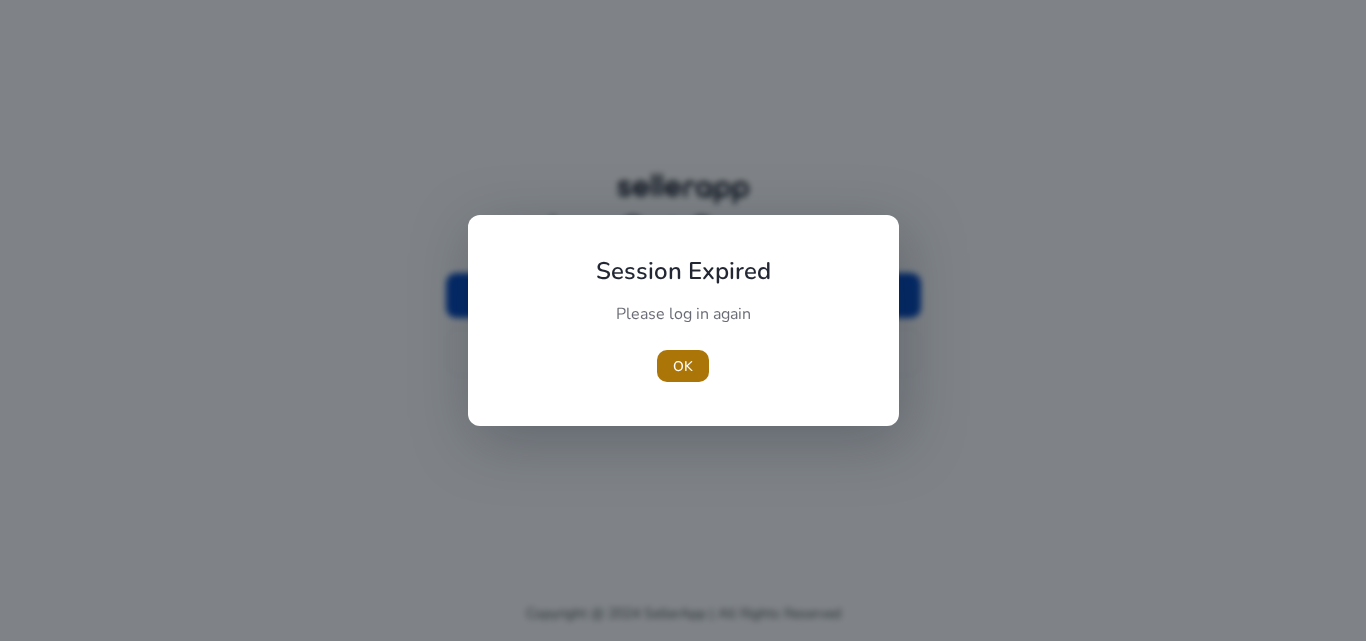 click on "OK" at bounding box center (683, 366) 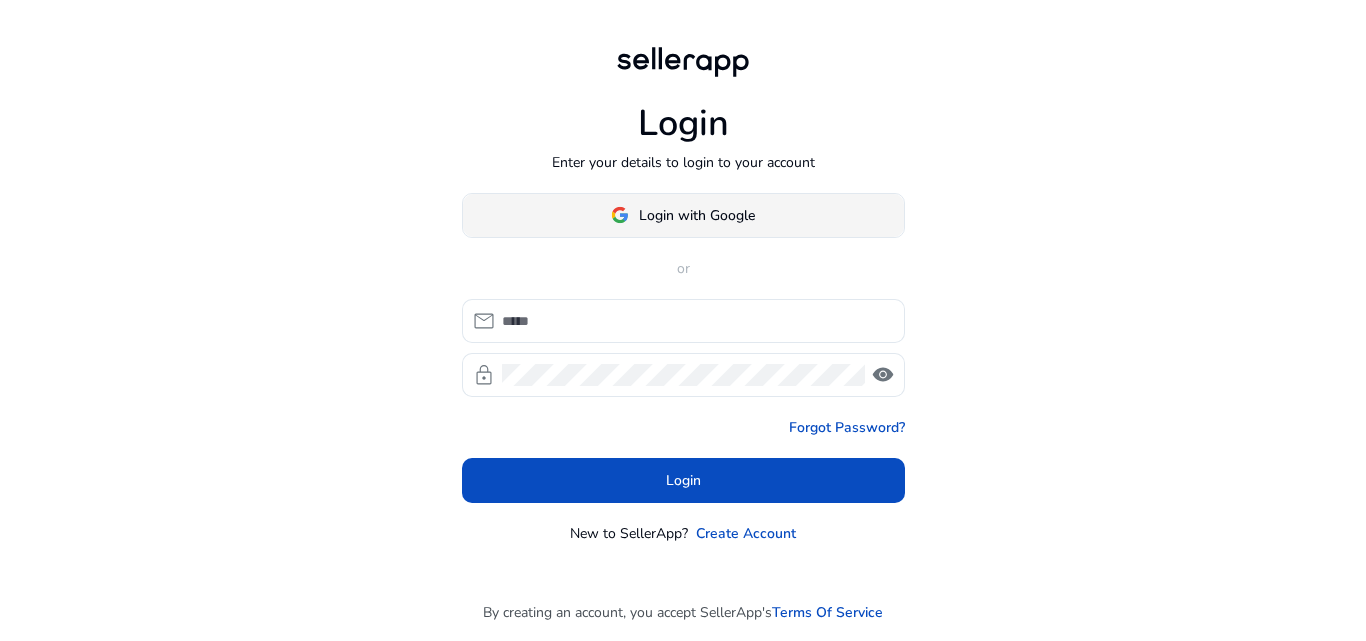 click on "Login with Google" 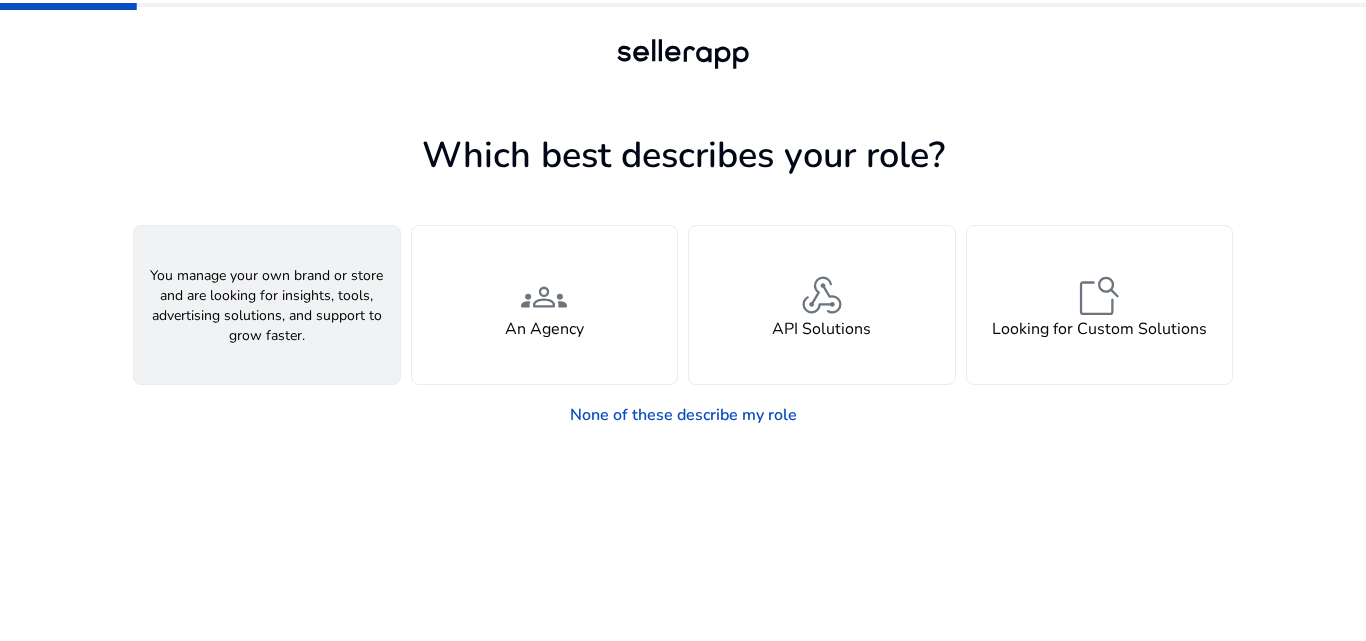 click on "A Seller" 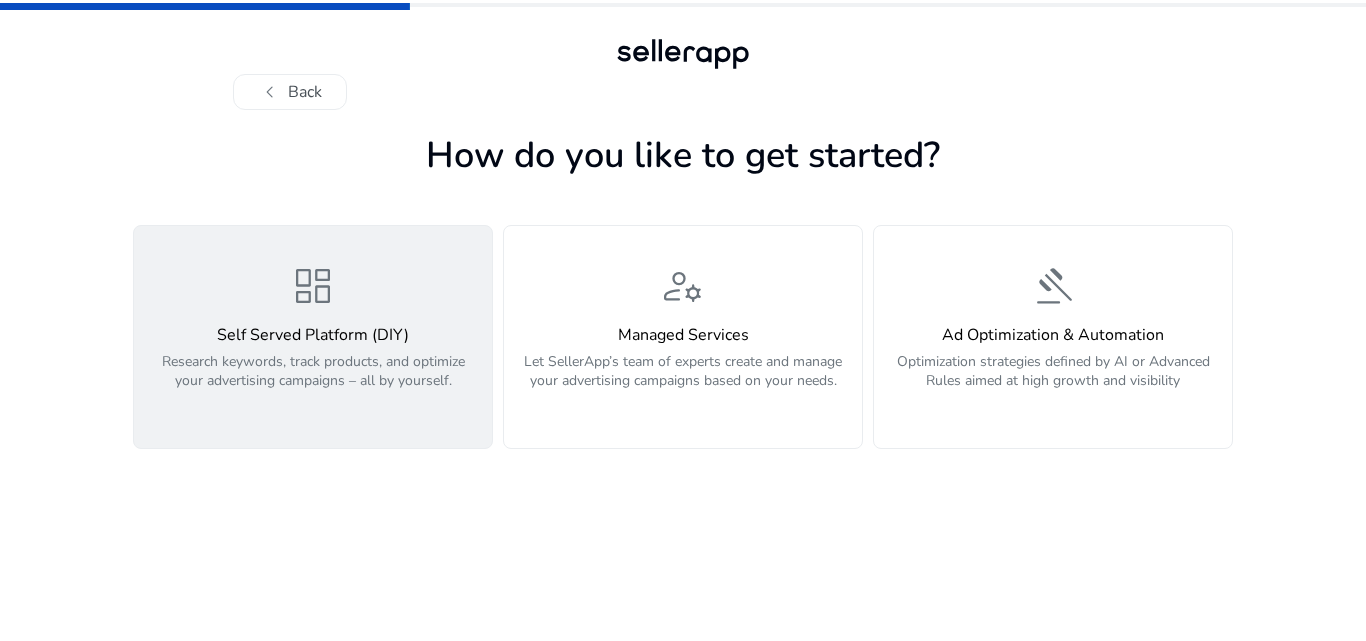 click on "Self Served Platform (DIY)" 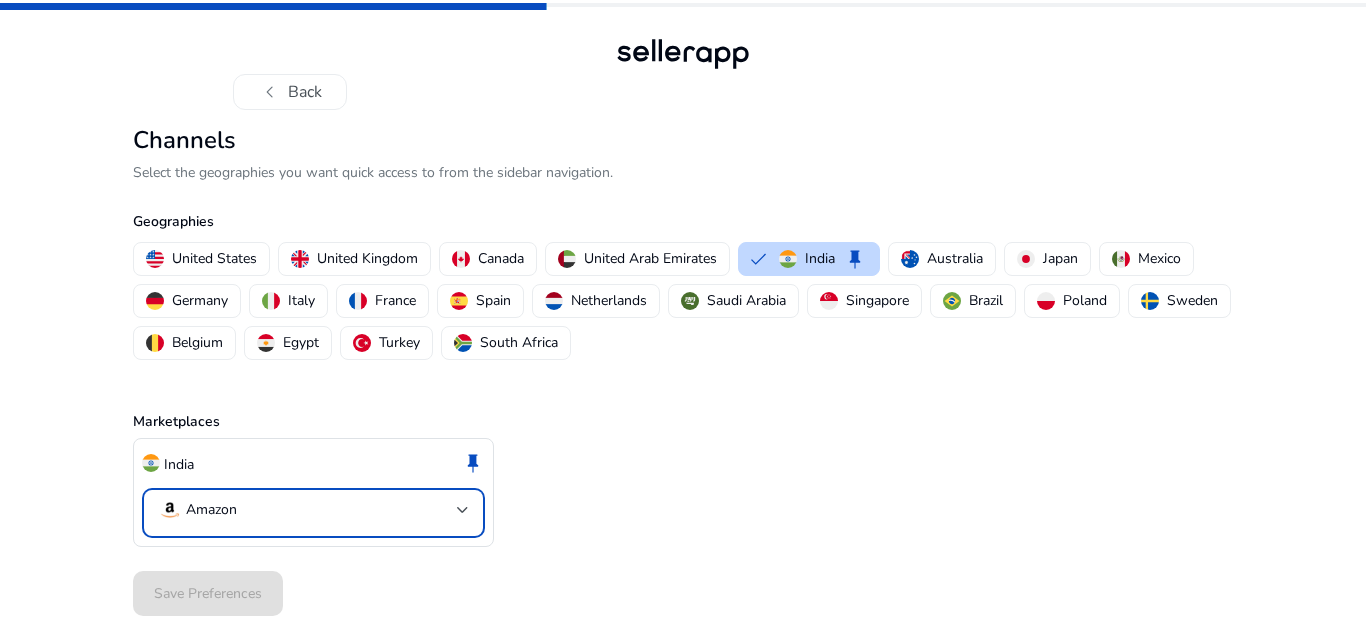 click on "Amazon" at bounding box center (307, 510) 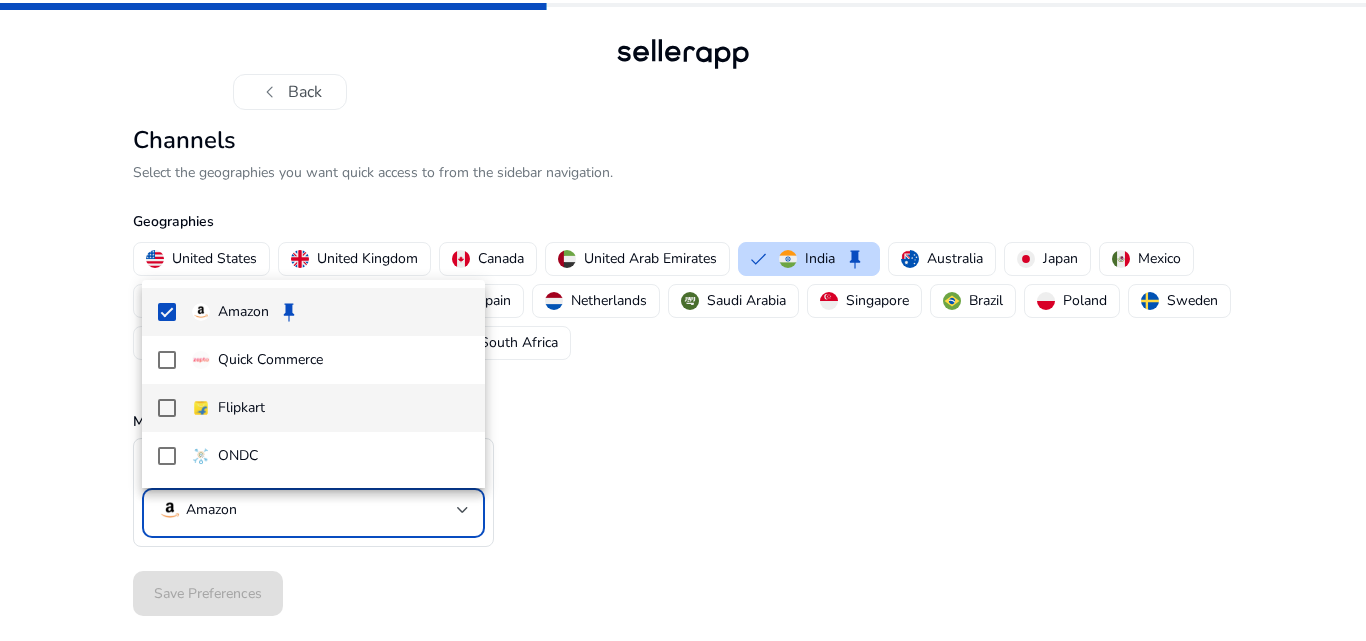 click at bounding box center [167, 408] 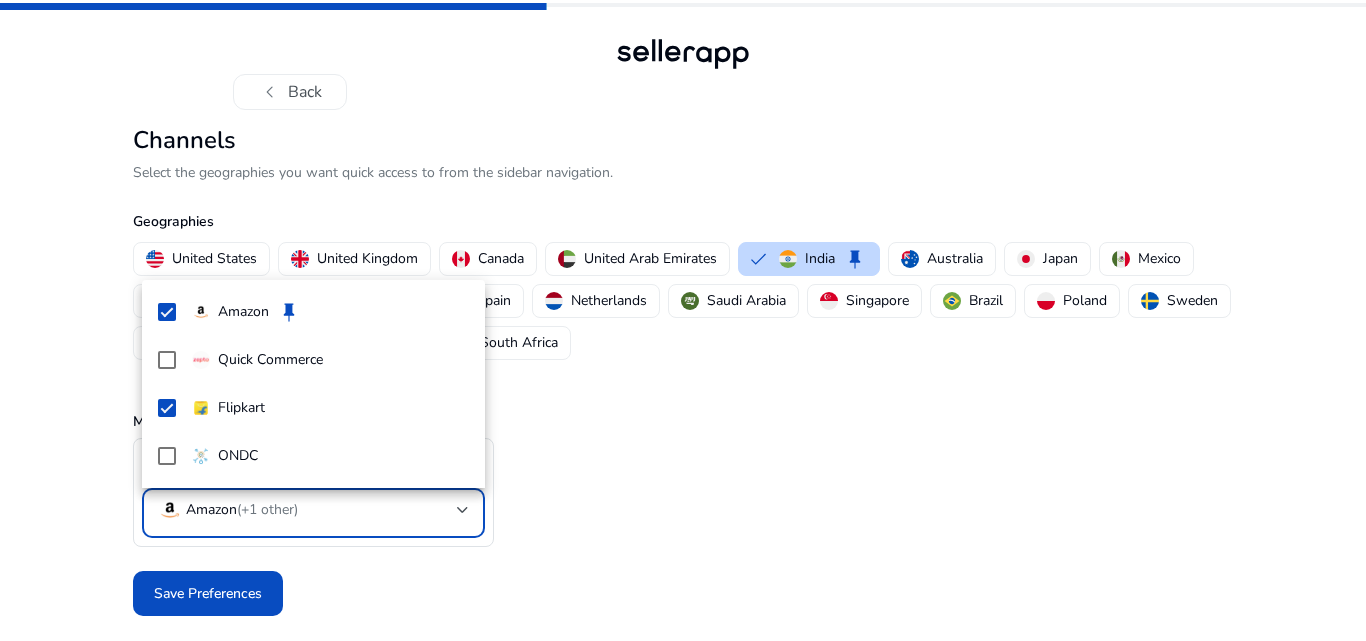 click at bounding box center (683, 320) 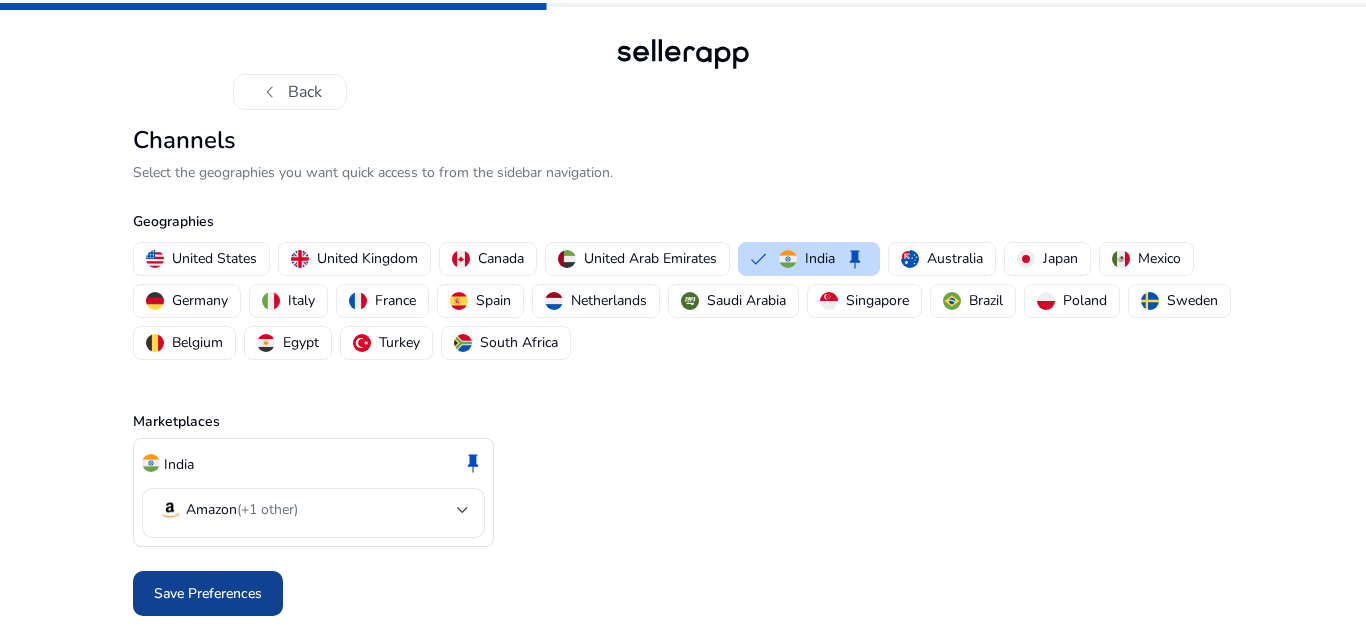 click on "Save Preferences" 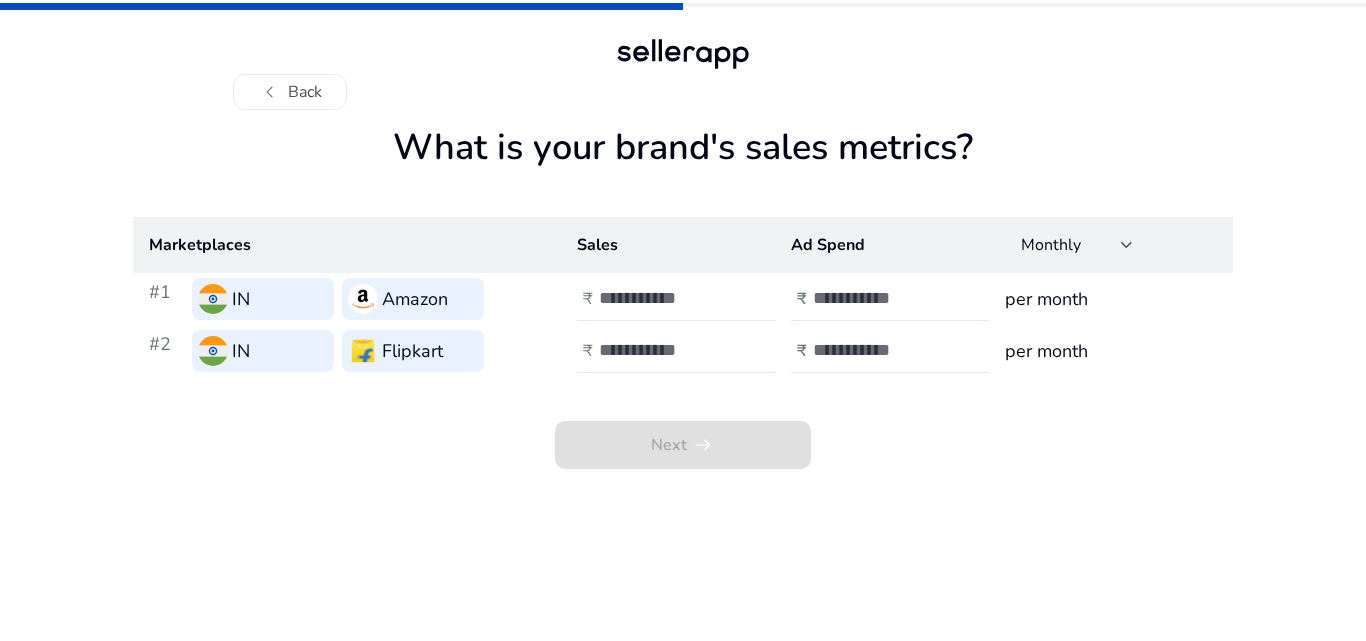click on "per month" 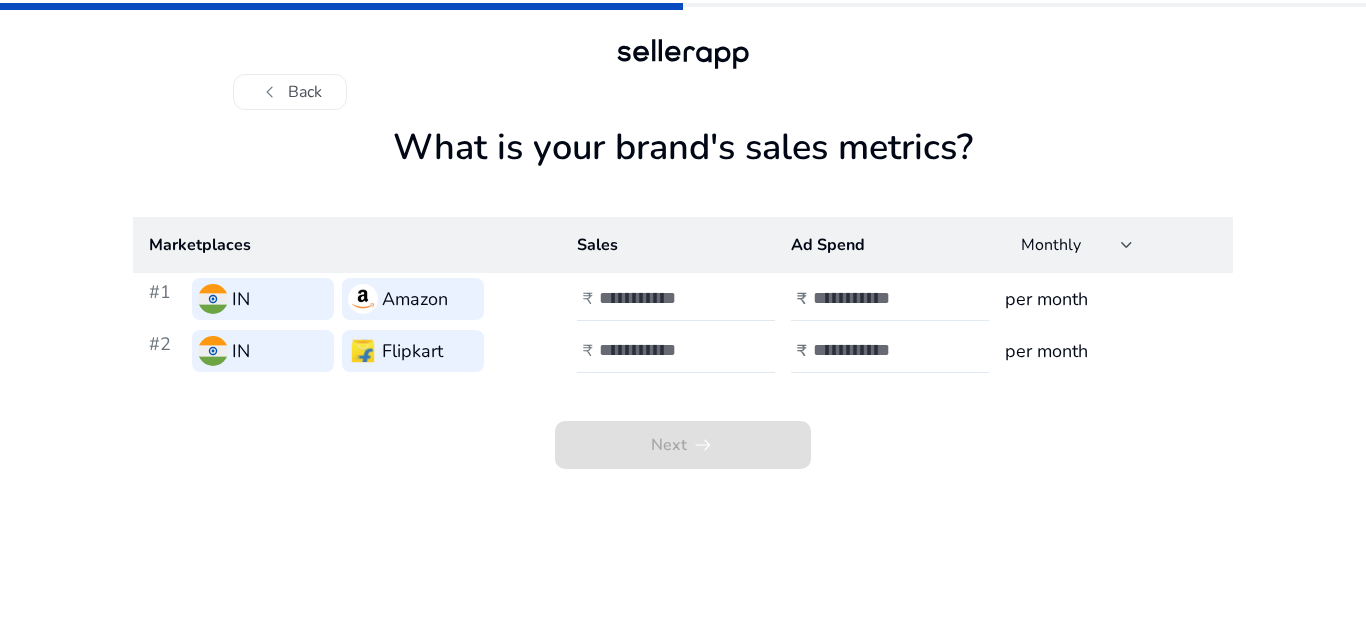 click 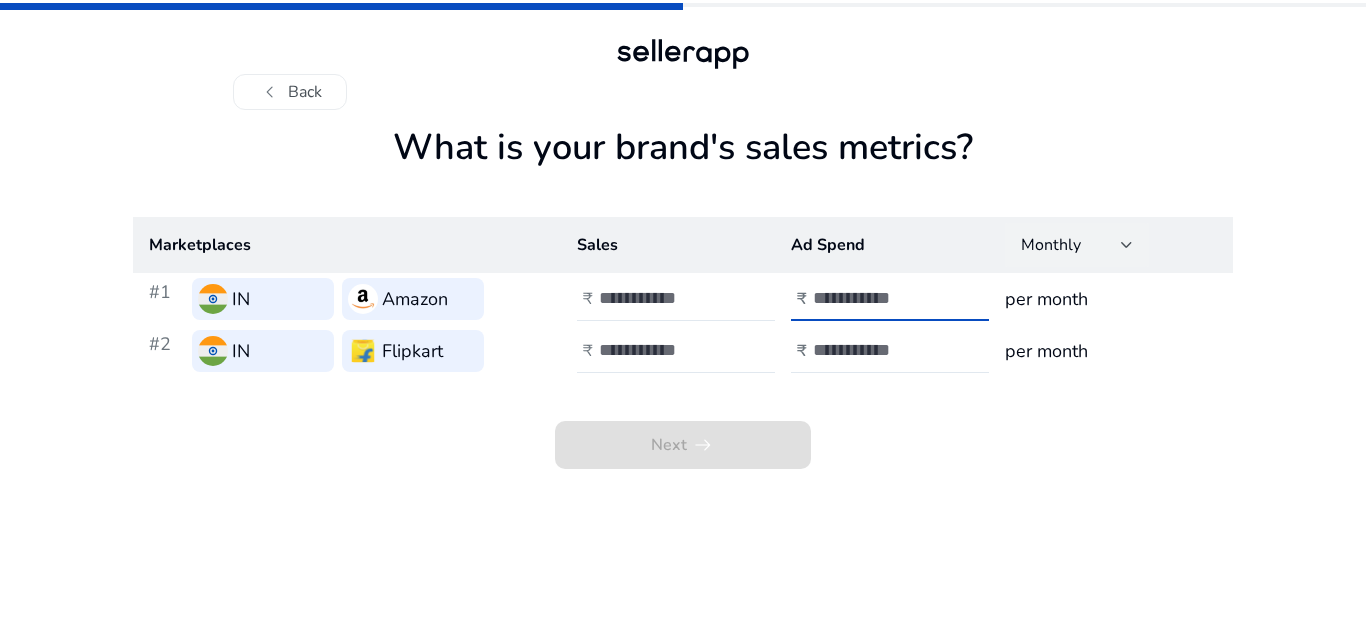type on "****" 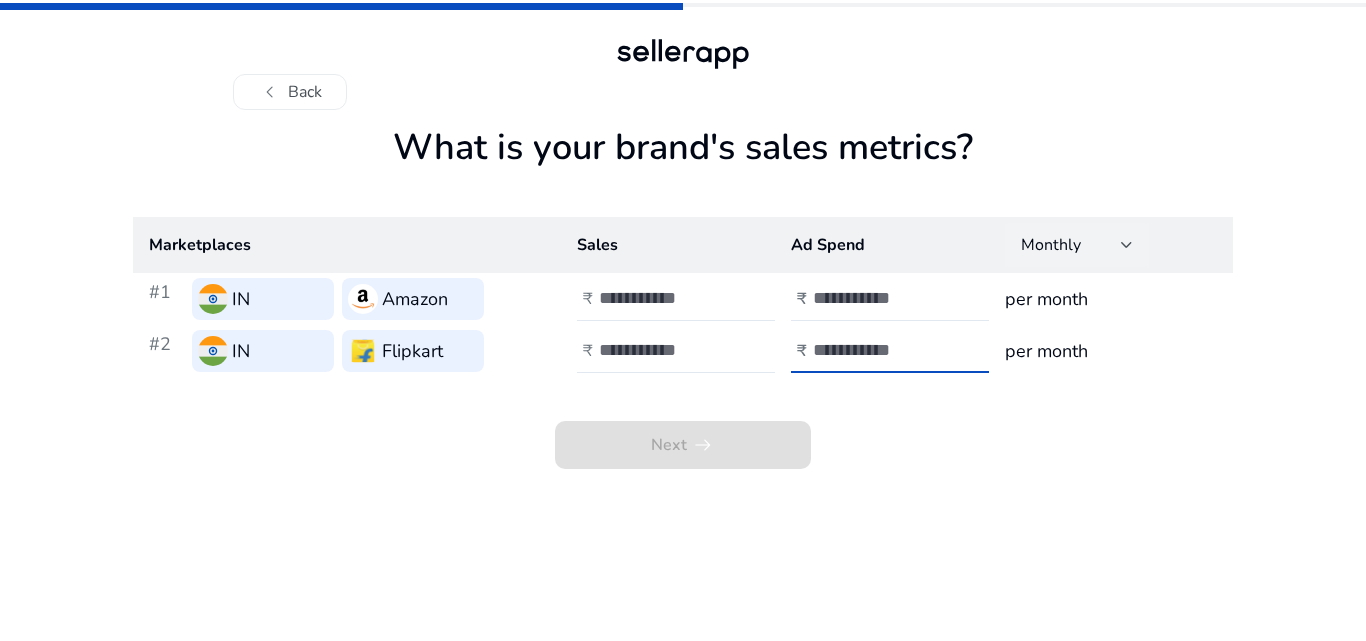 type on "****" 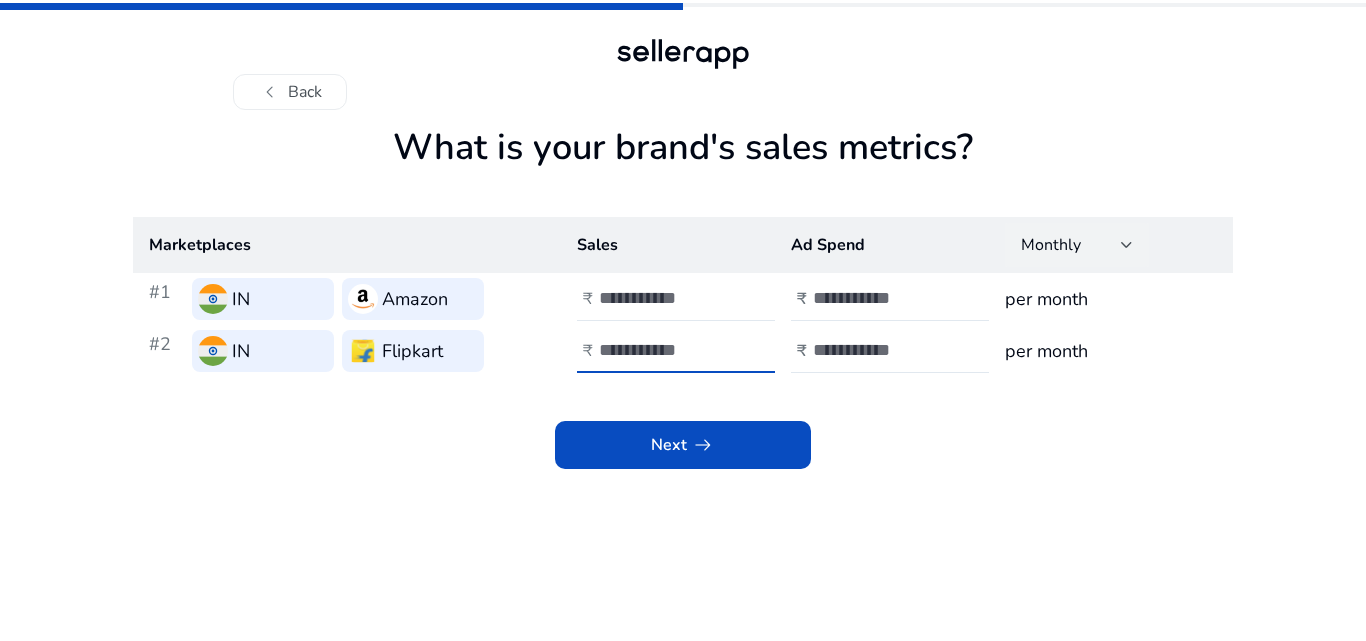 type on "****" 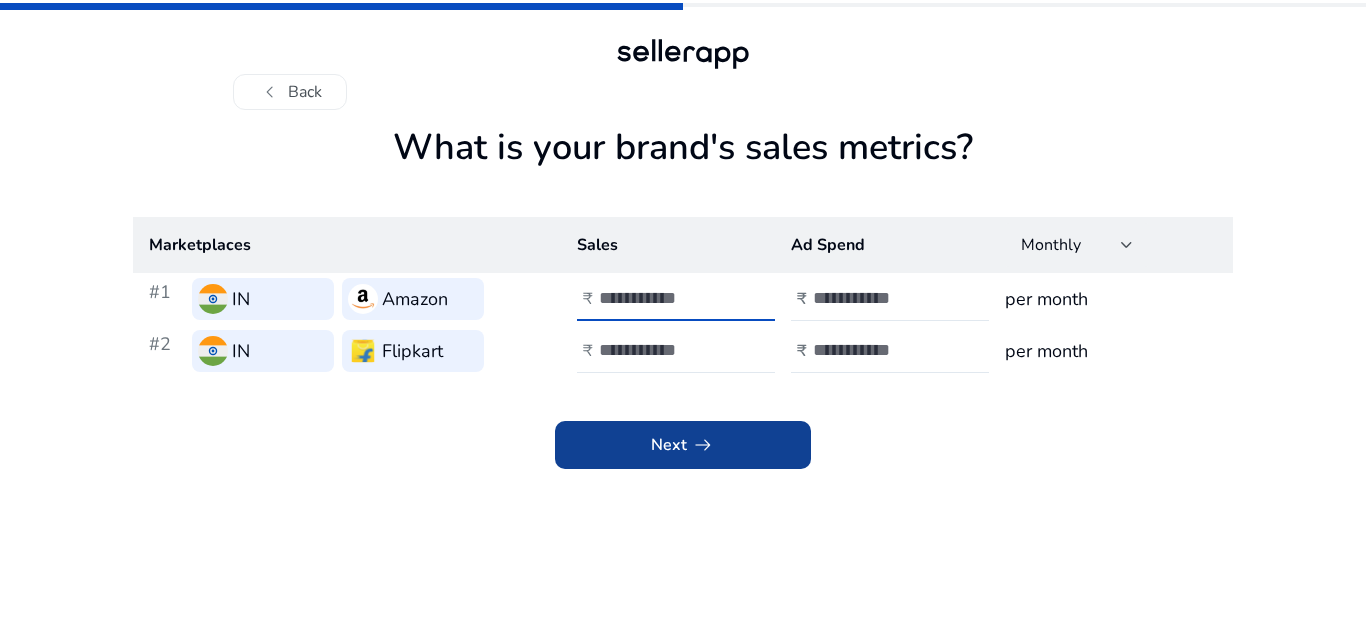 type on "****" 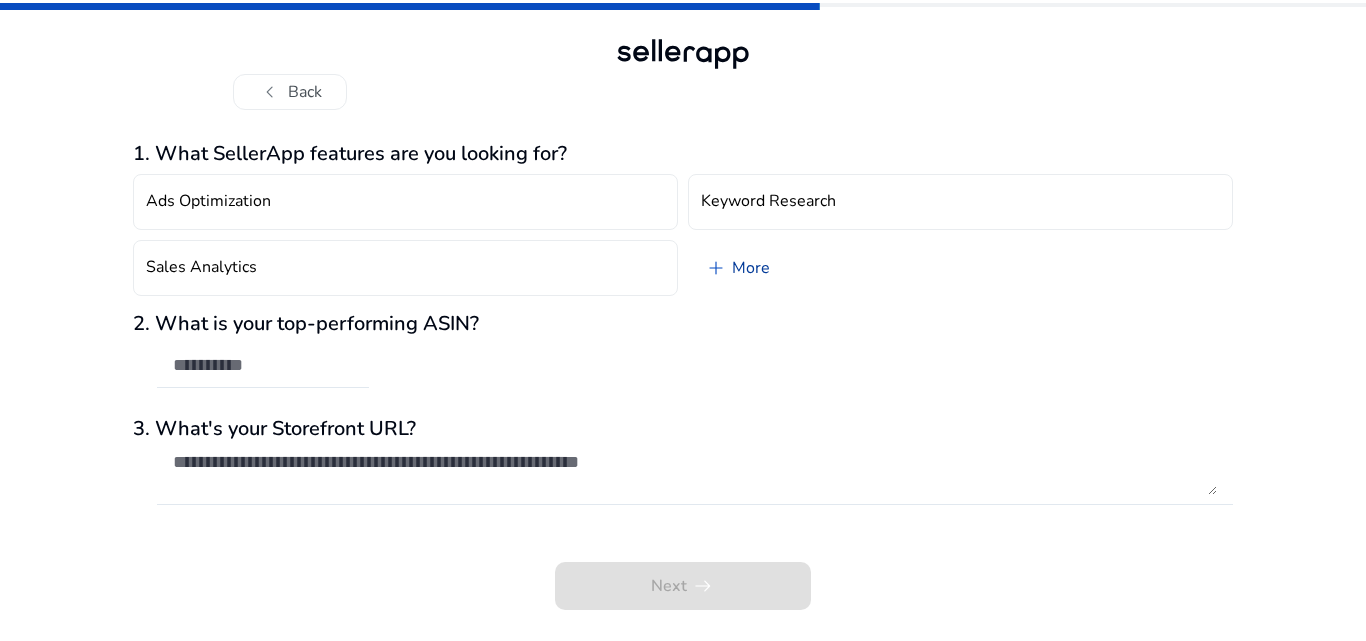 click on "add   More" 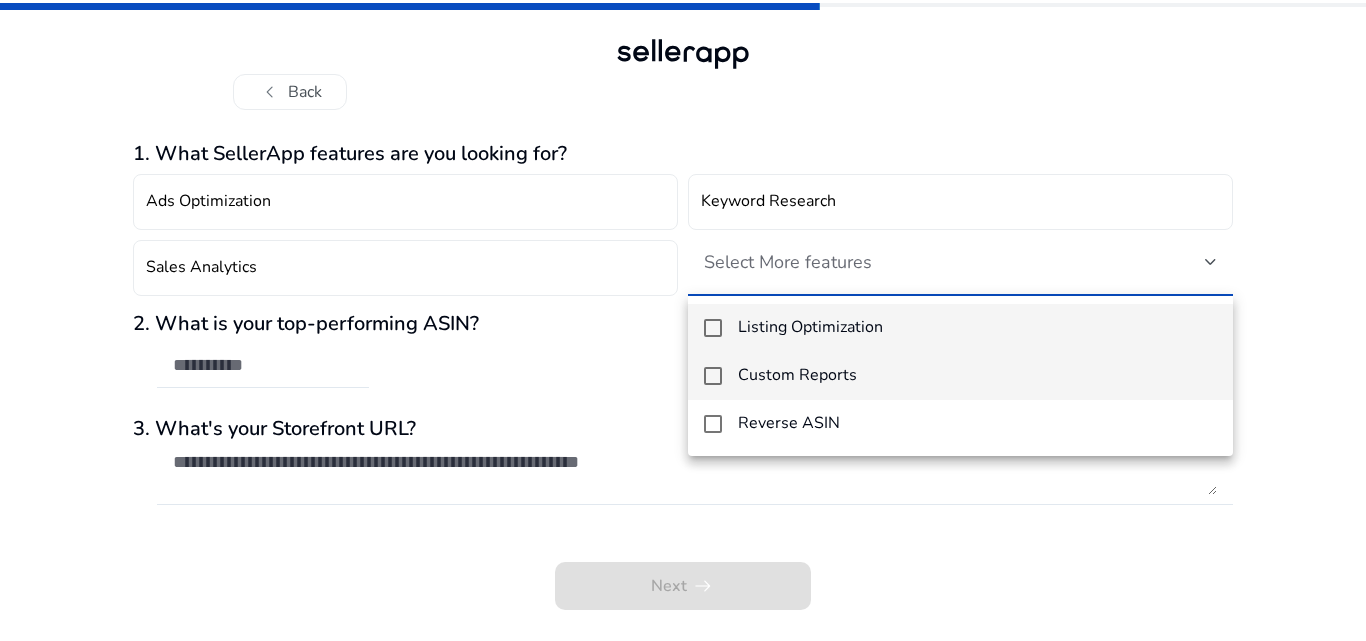 click at bounding box center (713, 376) 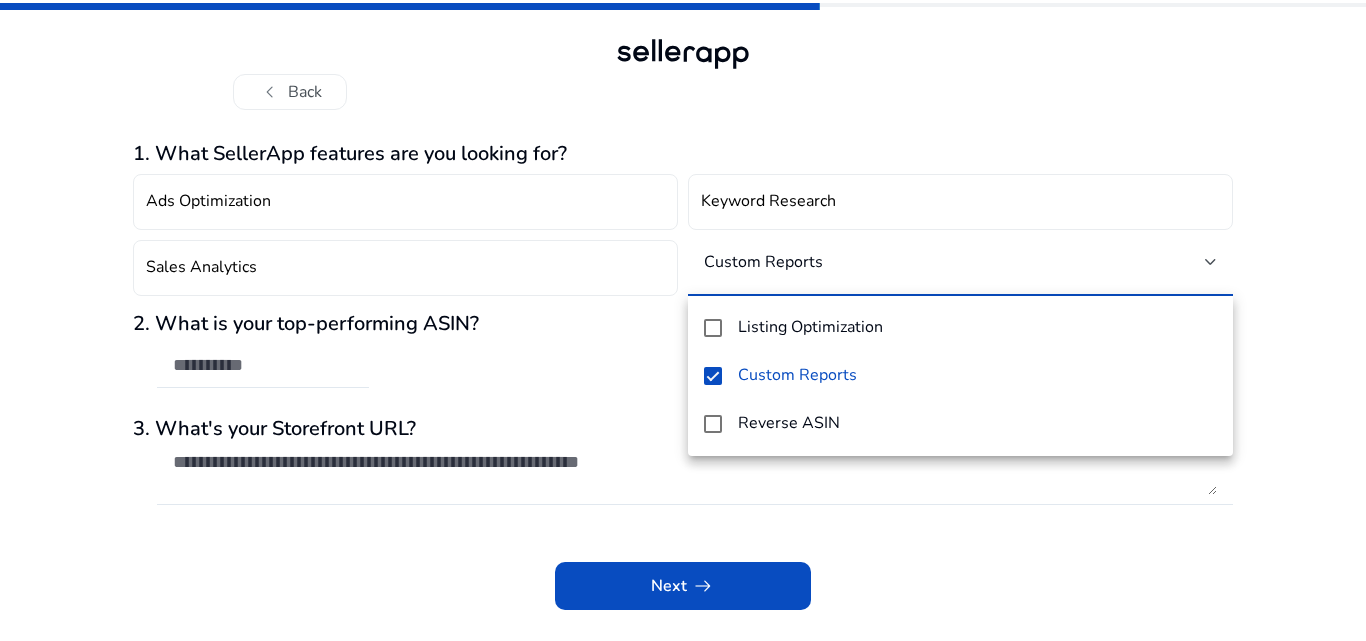 click at bounding box center (683, 320) 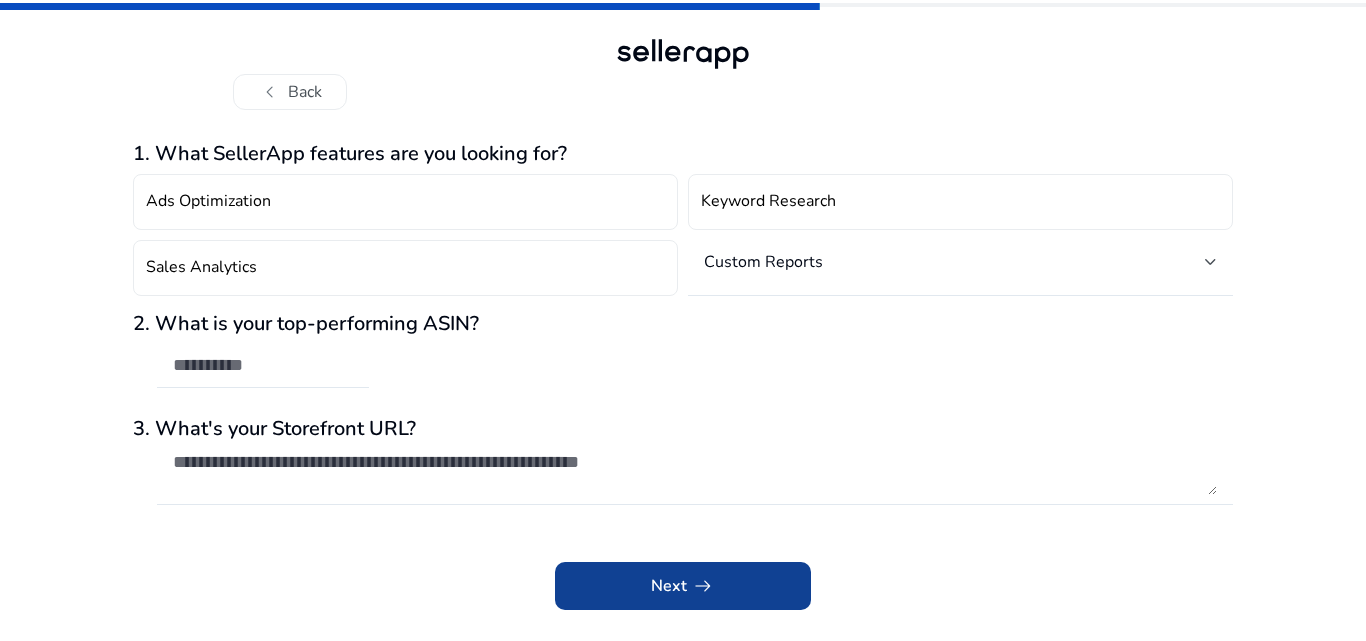 click on "arrow_right_alt" 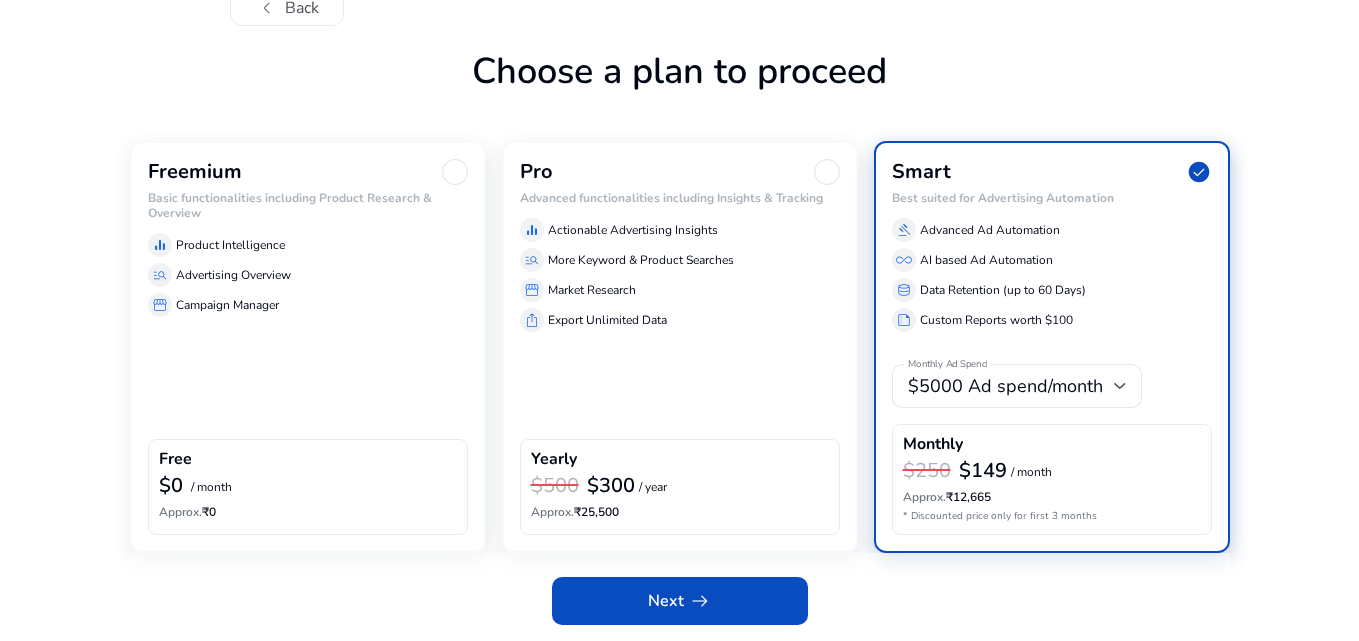 click on "Campaign Manager" 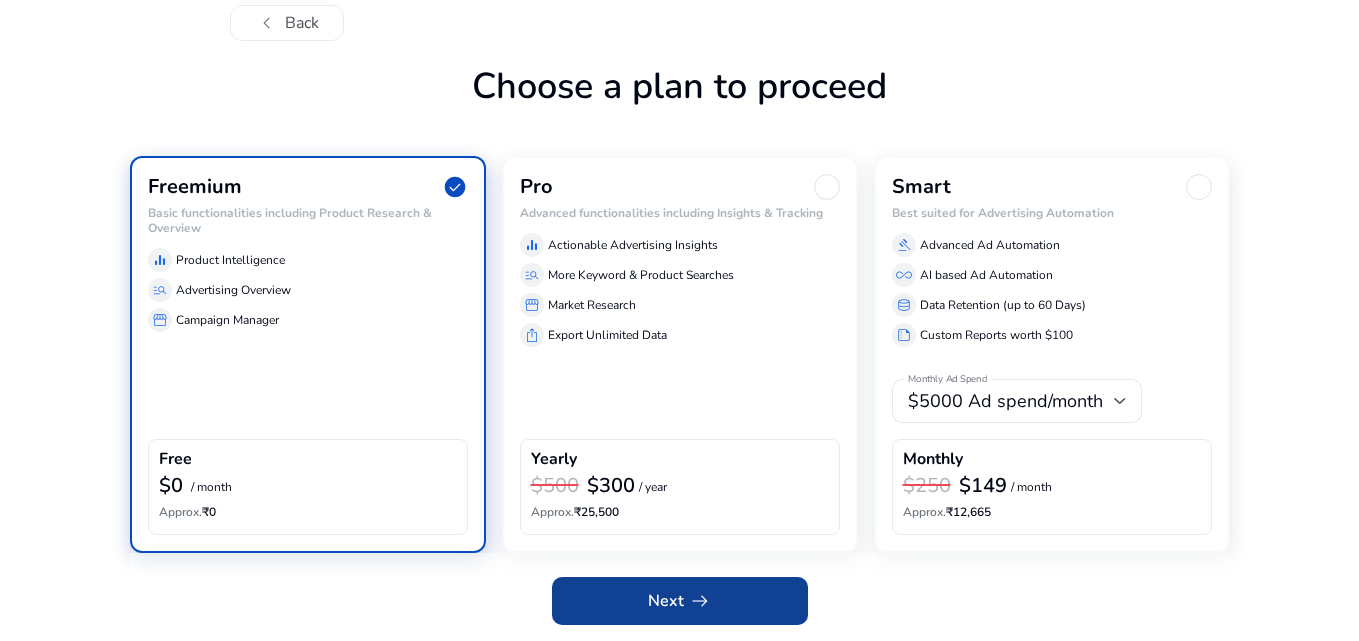 click on "Next   arrow_right_alt" 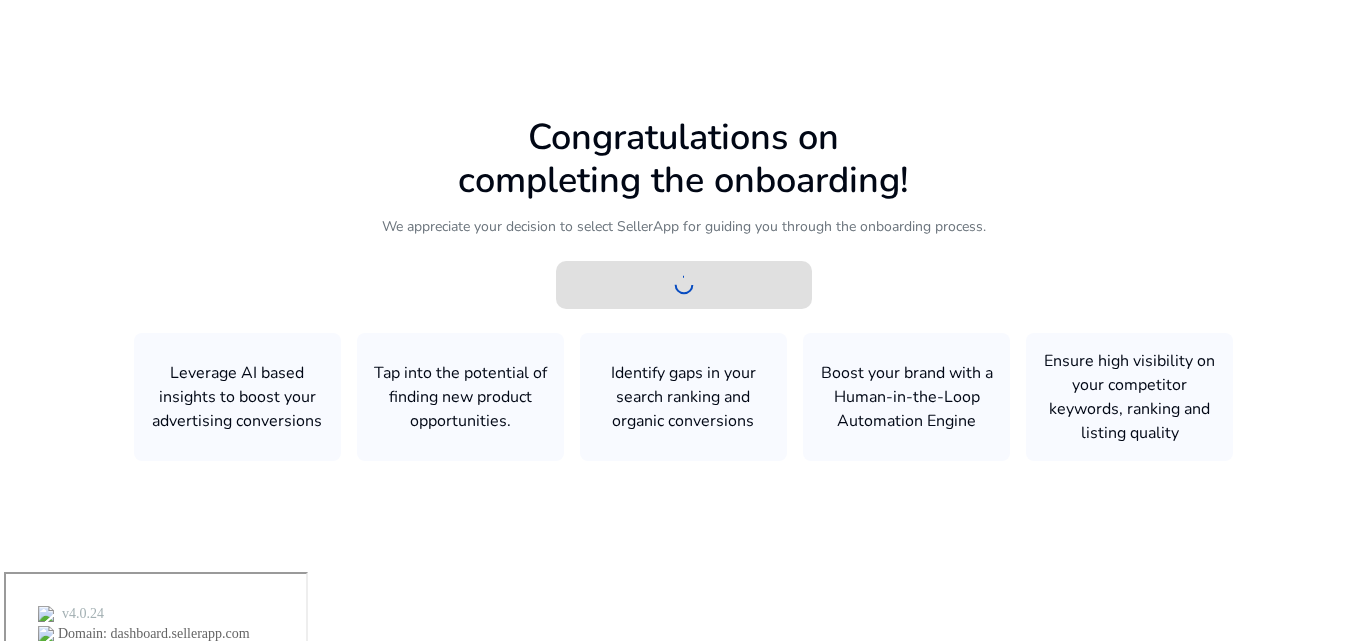 scroll, scrollTop: 0, scrollLeft: 0, axis: both 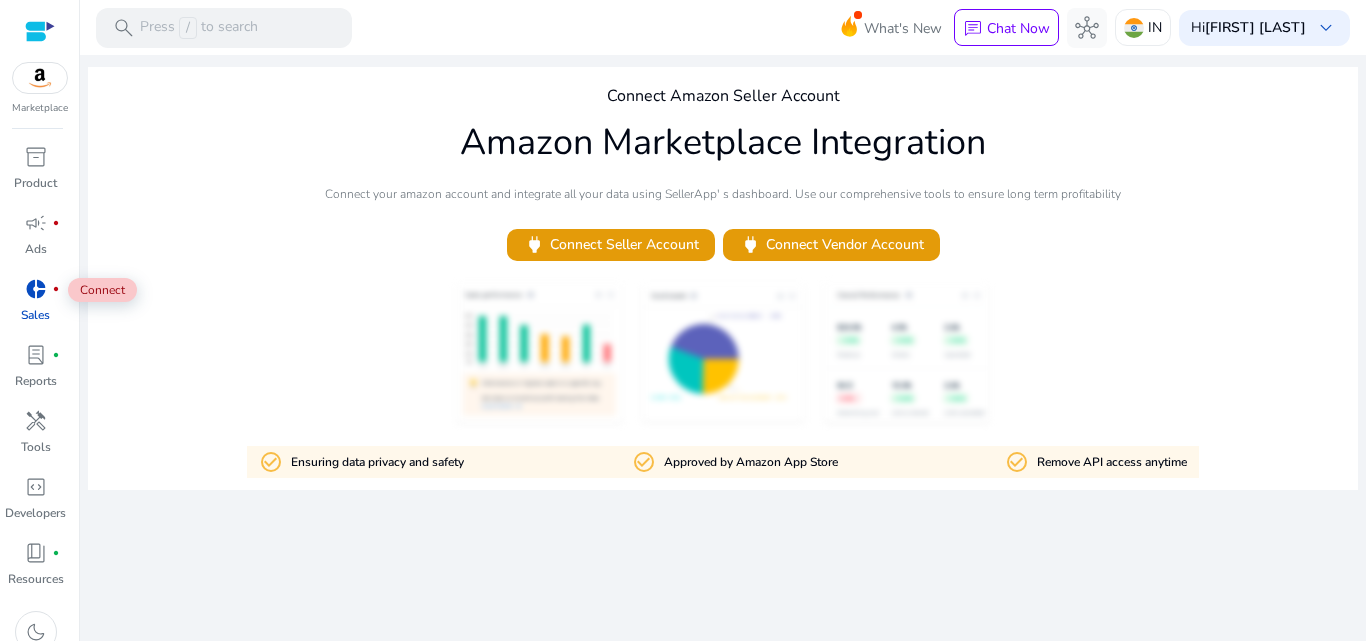 click on "donut_small" at bounding box center (36, 289) 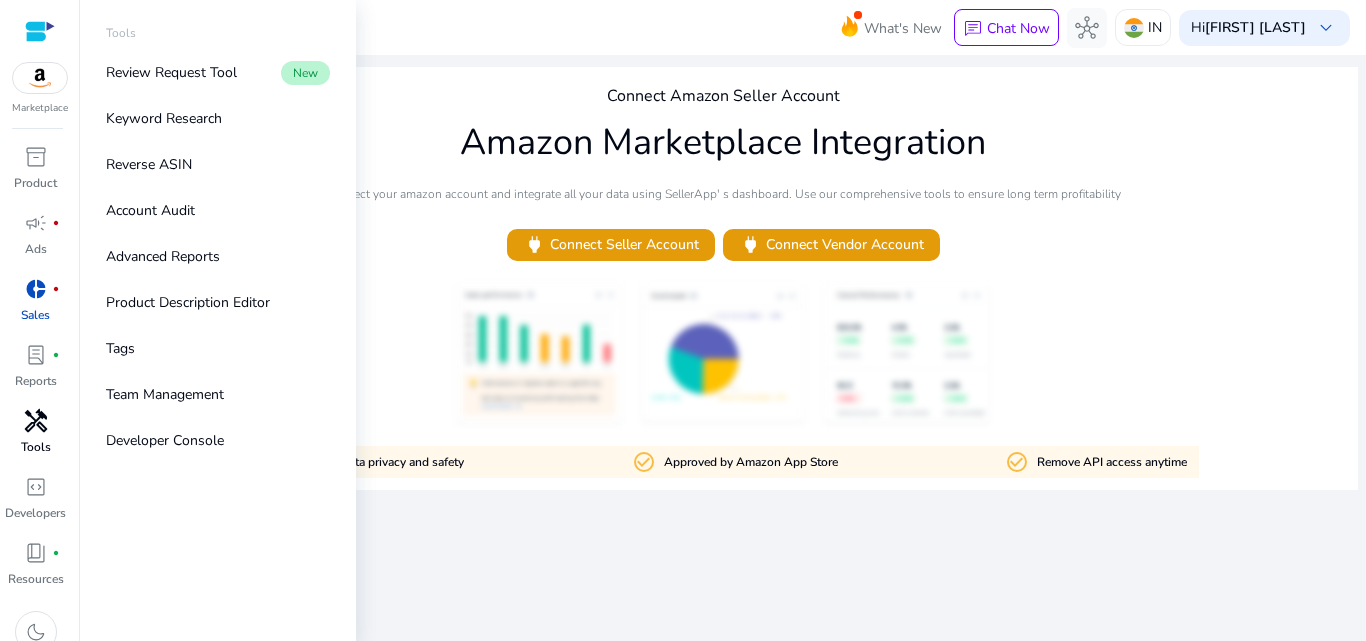 click on "Tools" at bounding box center [36, 447] 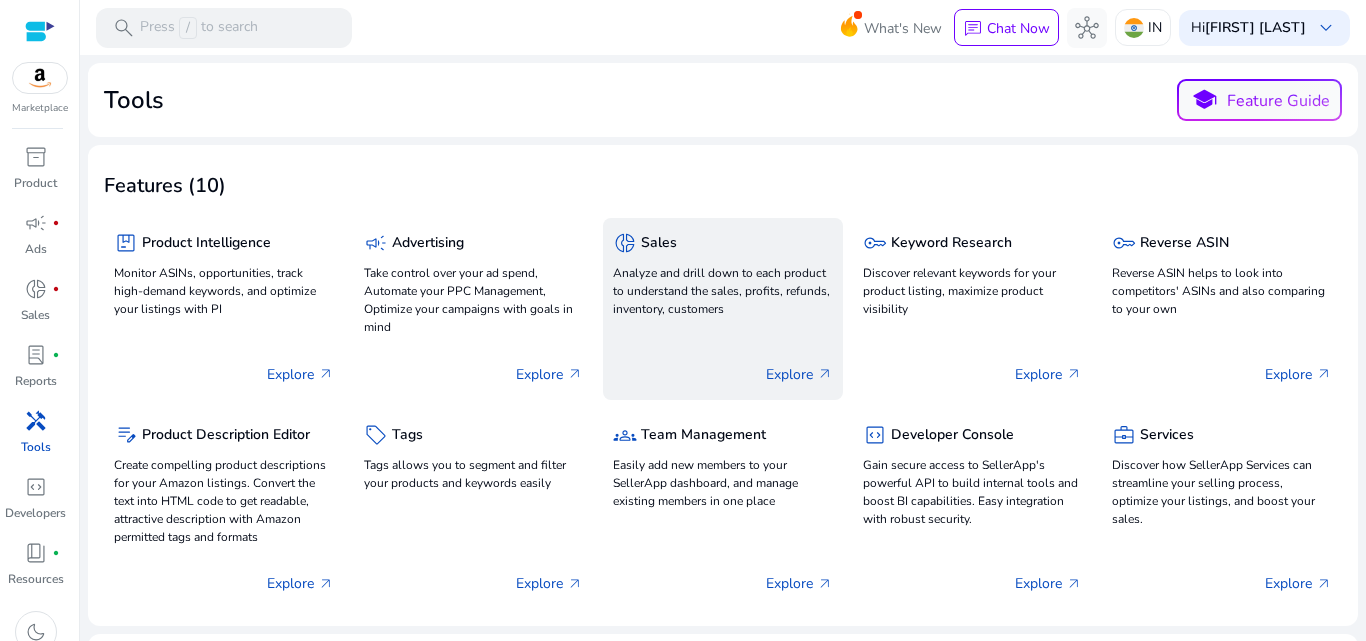 scroll, scrollTop: 0, scrollLeft: 0, axis: both 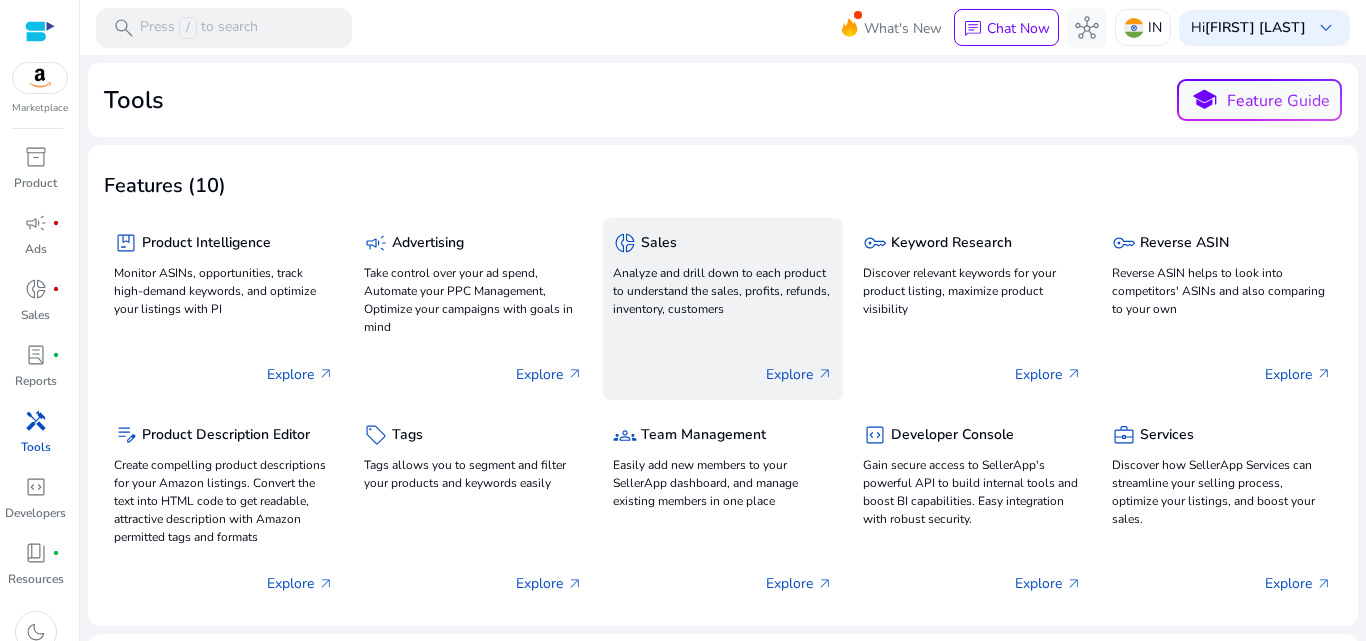 click on "Analyze and drill down to each product to understand the sales, profits, refunds, inventory, customers" 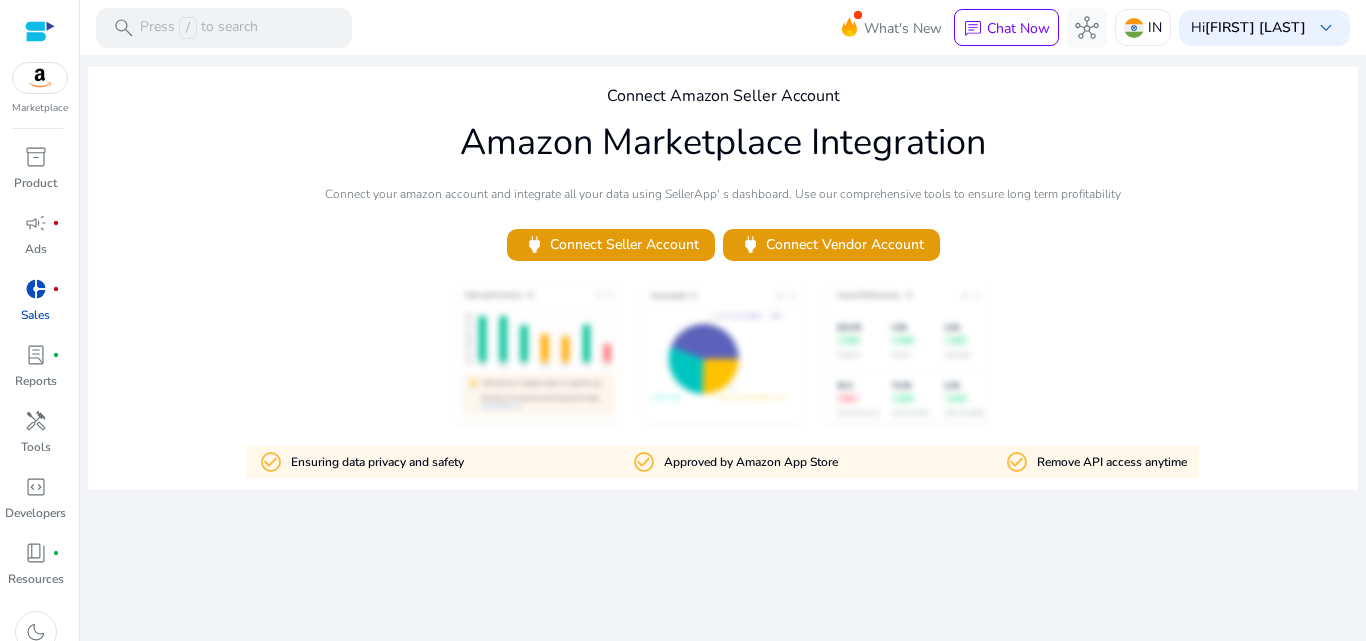 click at bounding box center [40, 78] 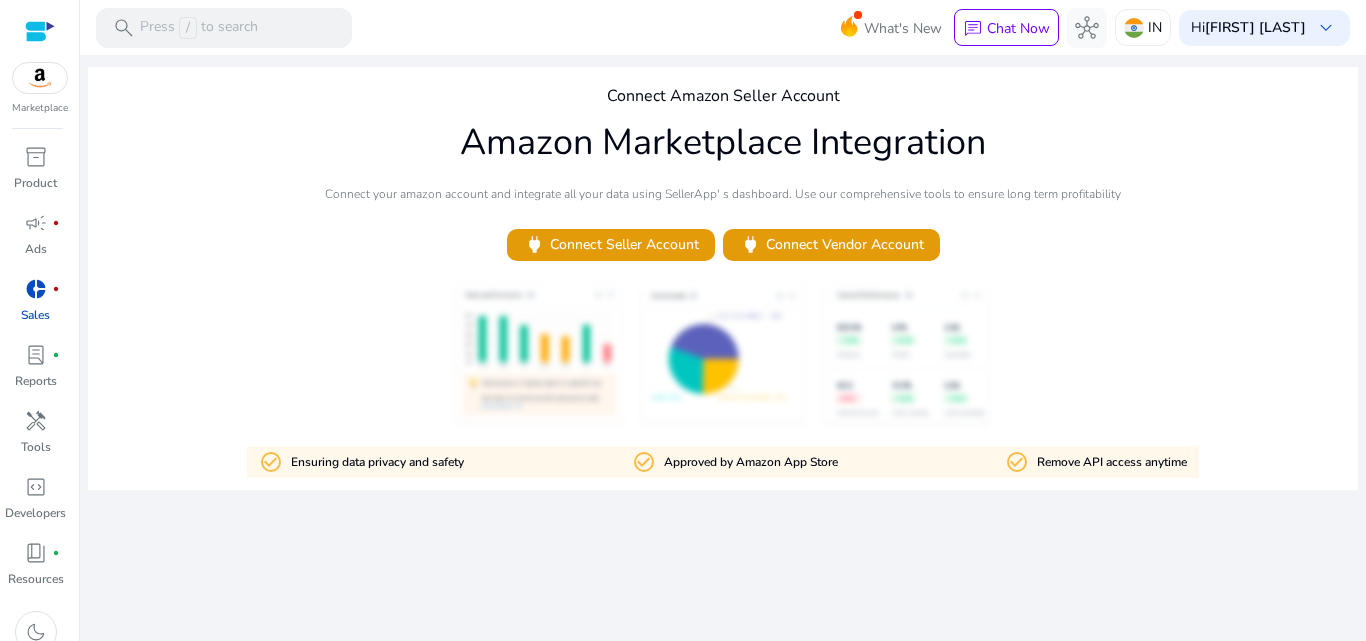 click at bounding box center (40, 31) 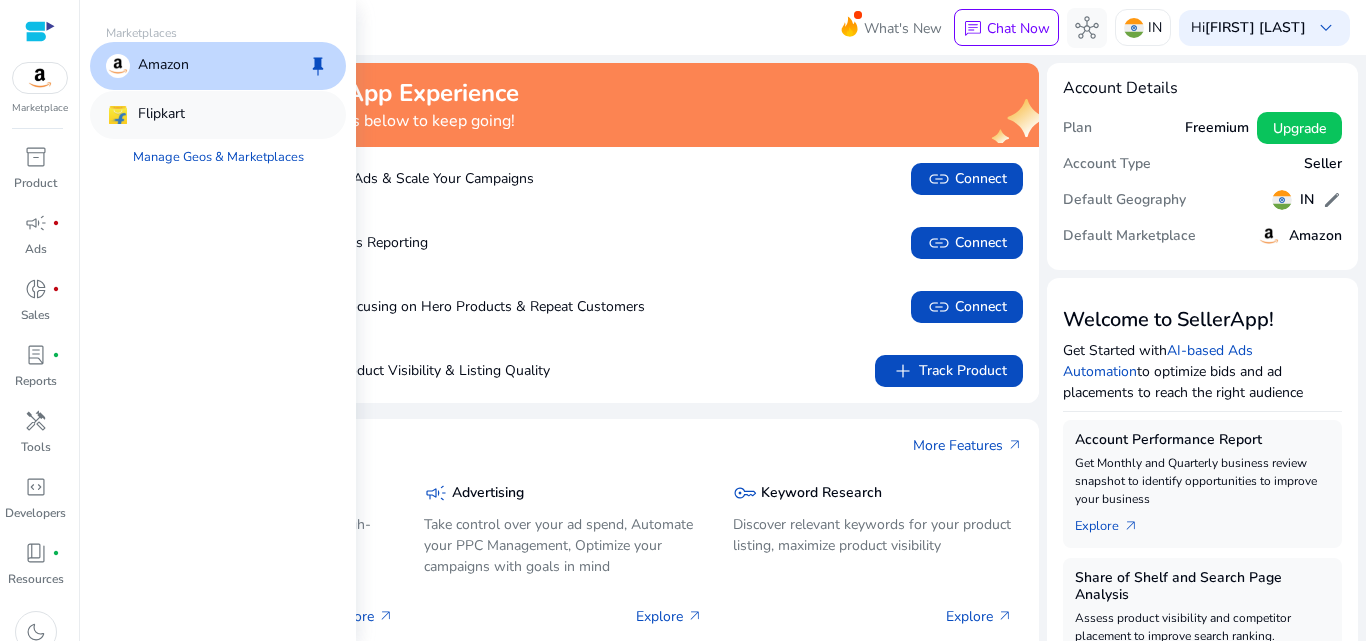 click on "Flipkart" at bounding box center (161, 115) 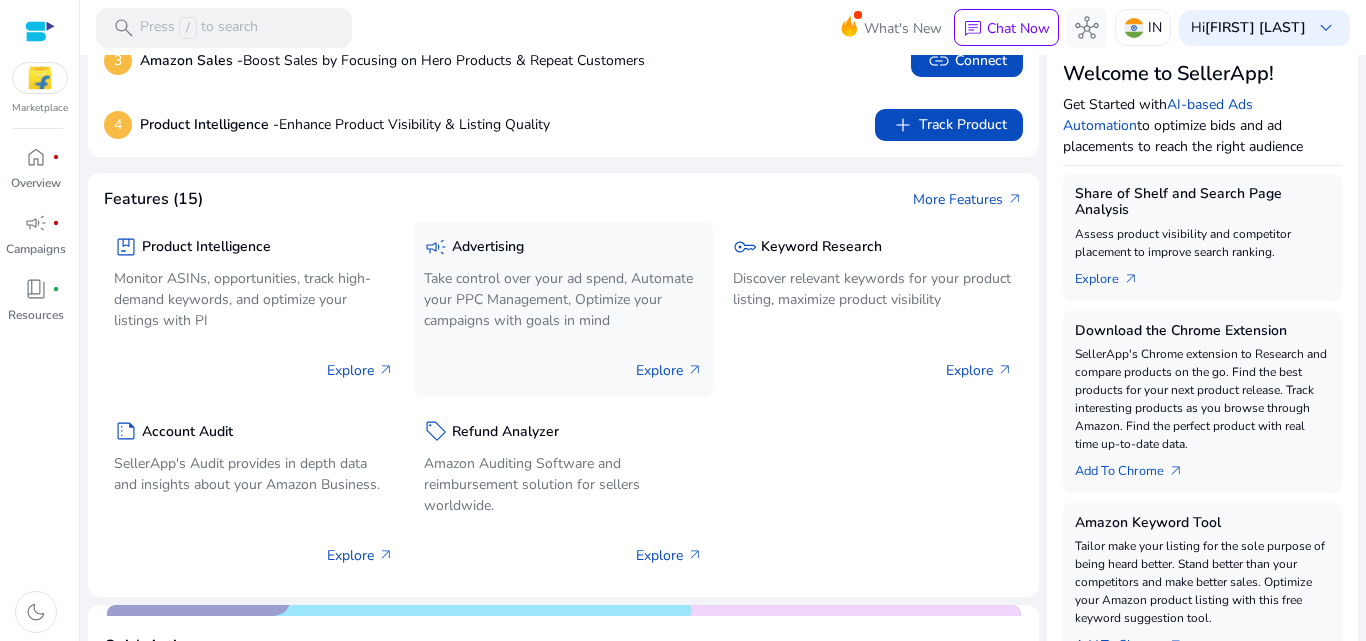 scroll, scrollTop: 300, scrollLeft: 0, axis: vertical 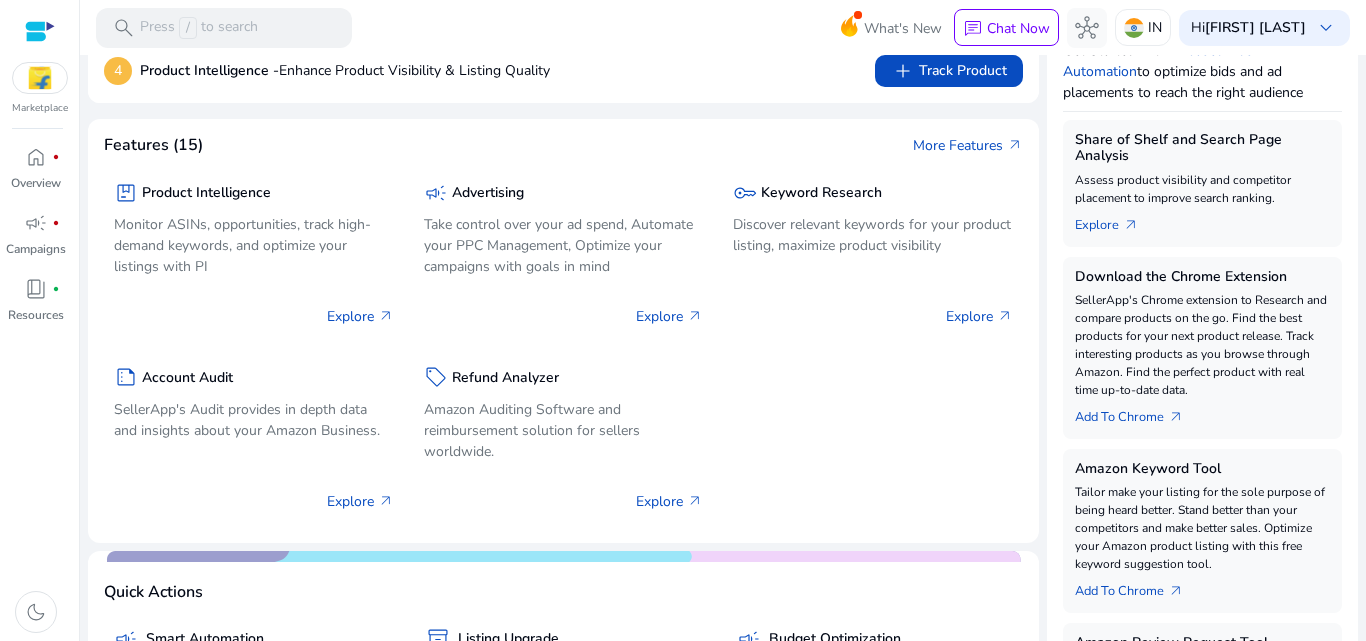 click on "package  Product Intelligence Monitor ASINs, opportunities, track high-demand keywords, and optimize your listings with PI  Explore   arrow_outward   campaign  Advertising Take control over your ad spend, Automate your PPC Management, Optimize your campaigns with goals in mind  Explore   arrow_outward   key  Keyword Research Discover relevant keywords for your product listing, maximize product visibility  Explore   arrow_outward   summarize  Account Audit SellerApp's Audit provides in depth data and insights about your Amazon Business.  Explore   arrow_outward   sell  Refund Analyzer Amazon Auditing Software and reimbursement solution for sellers worldwide.  Explore   arrow_outward" 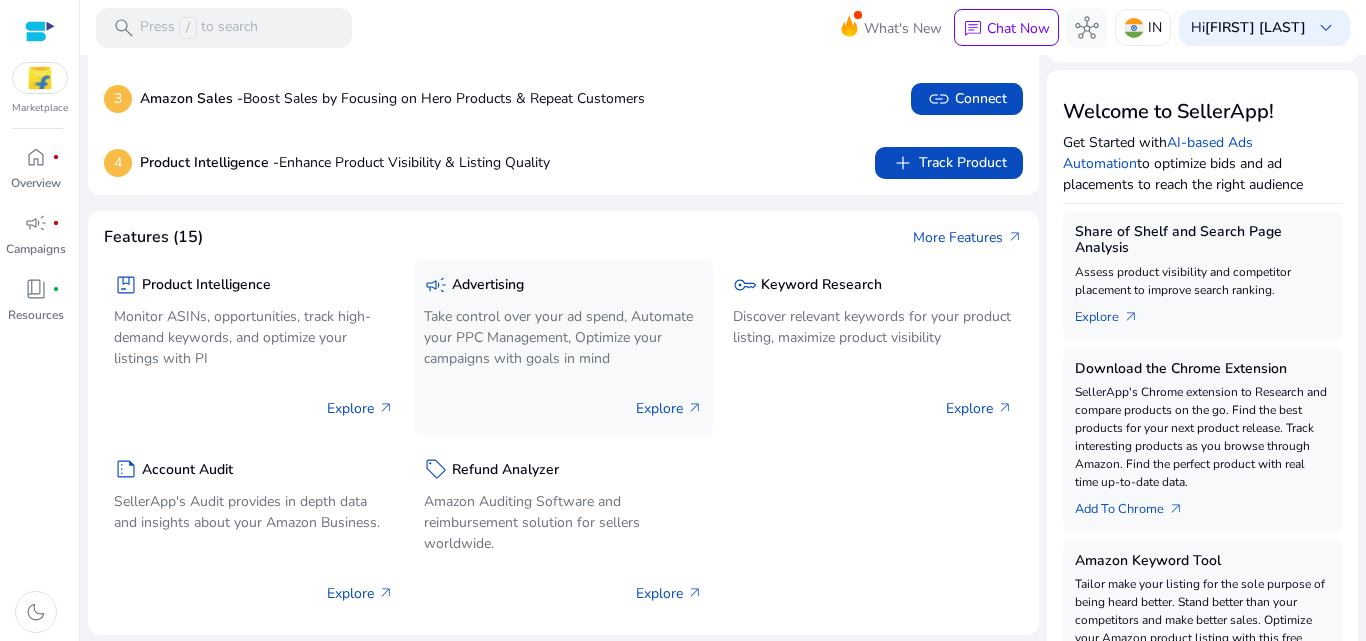 scroll, scrollTop: 400, scrollLeft: 0, axis: vertical 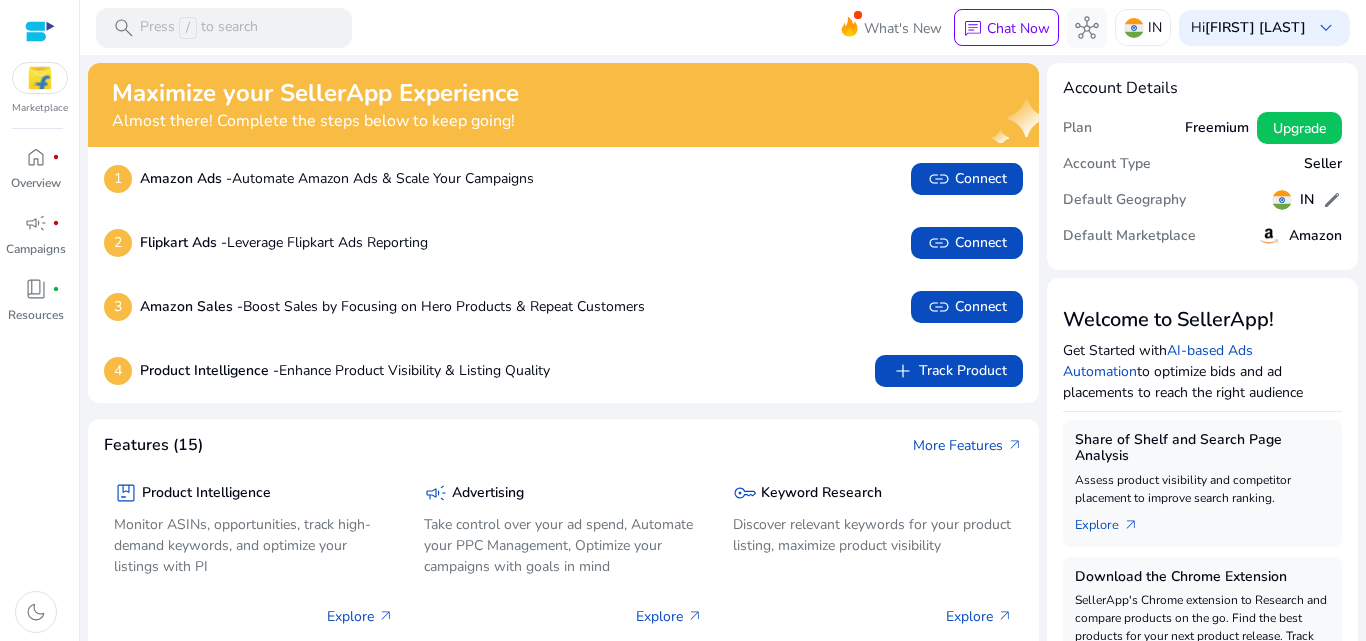 click on "Marketplace" at bounding box center (40, 108) 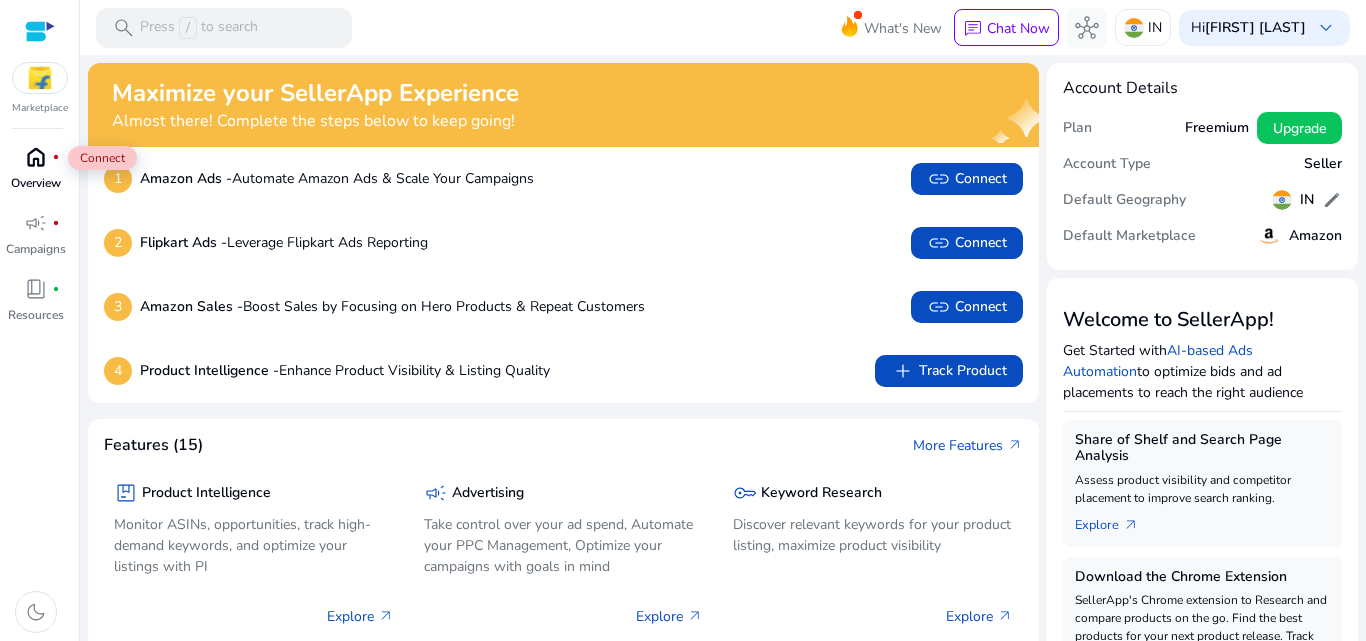 click on "home fiber_manual_record" at bounding box center (36, 157) 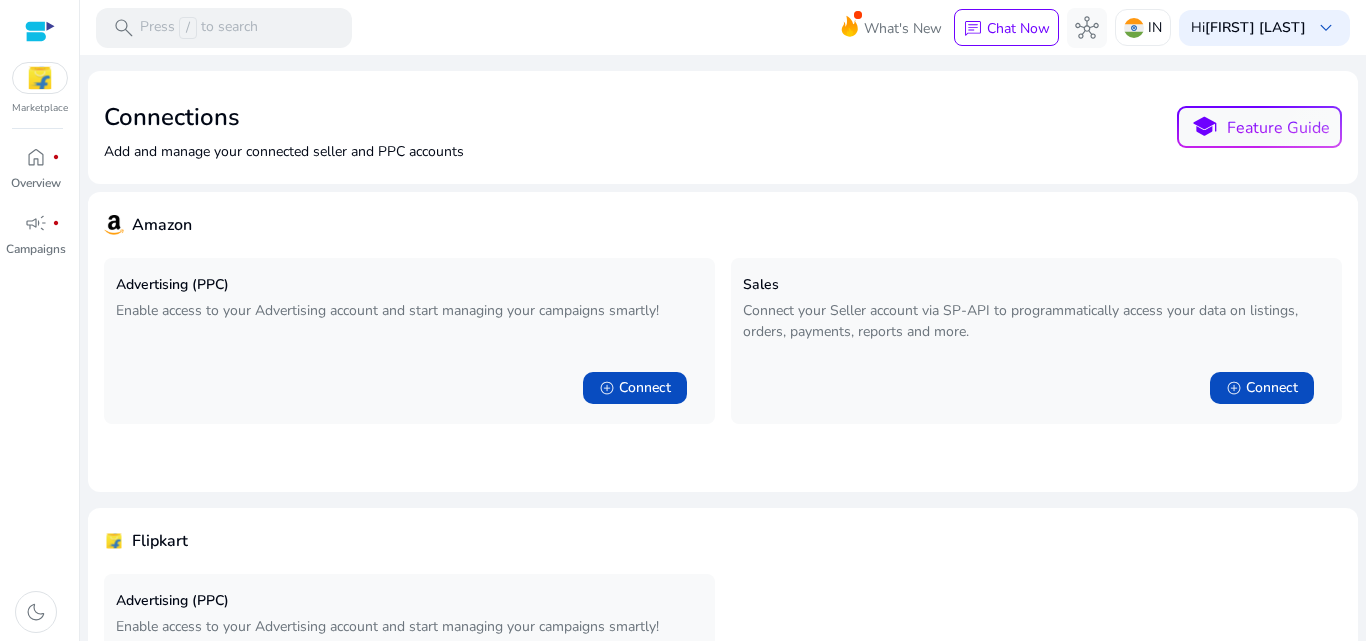 click on "Amazon" 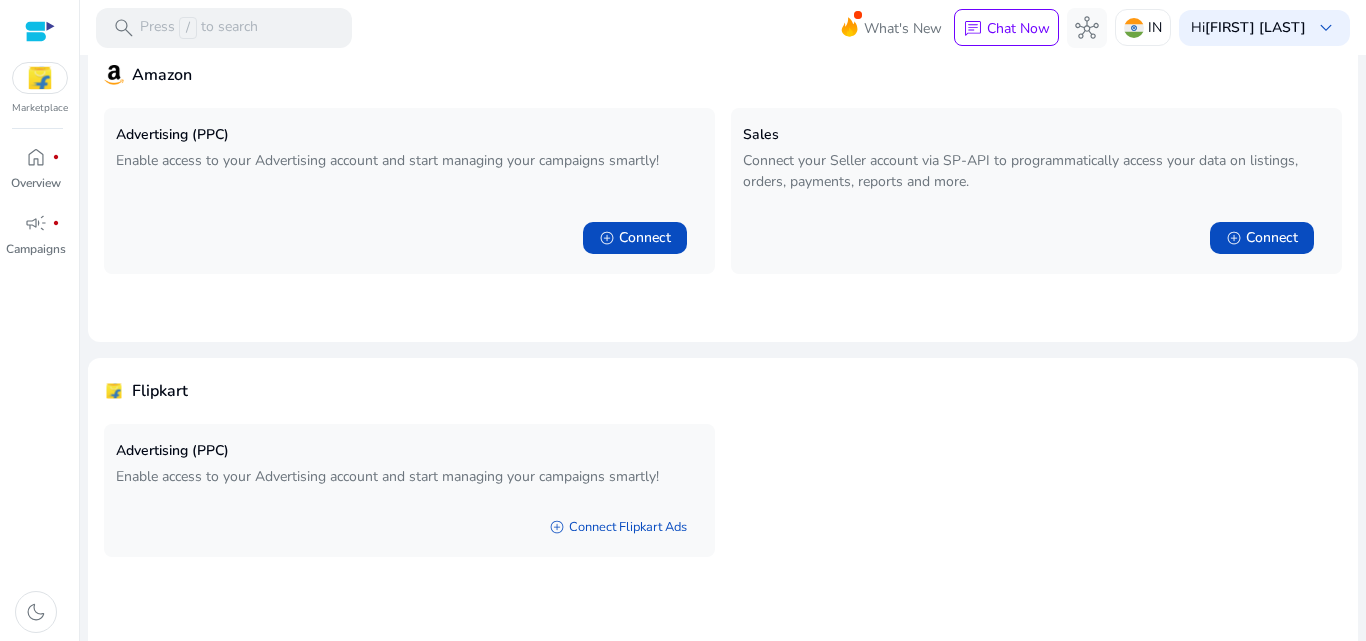 scroll, scrollTop: 167, scrollLeft: 0, axis: vertical 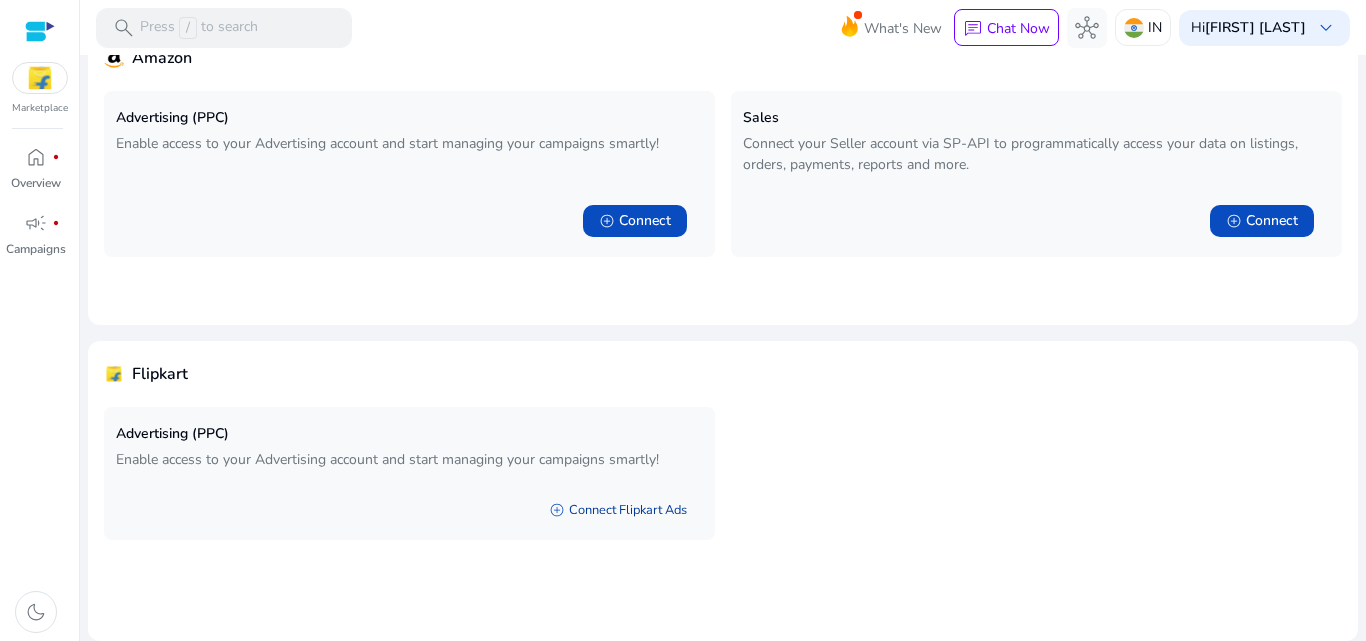 click on "add_circle   Connect Flipkart Ads" 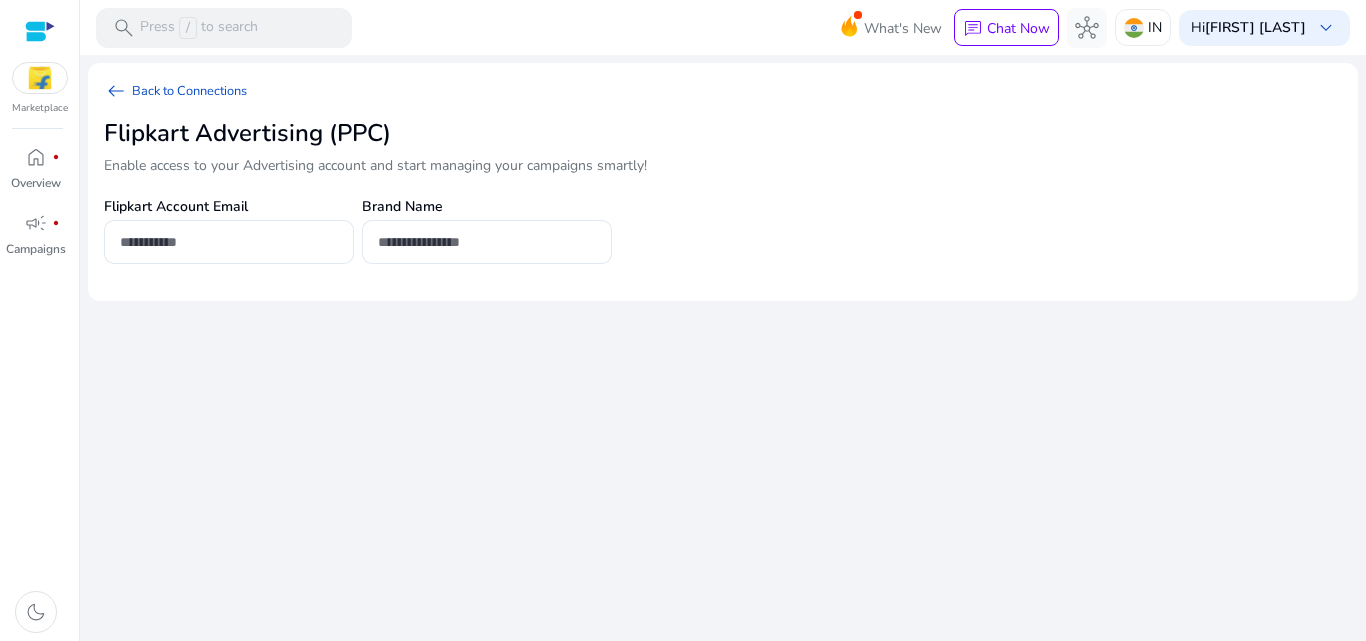 scroll, scrollTop: 0, scrollLeft: 0, axis: both 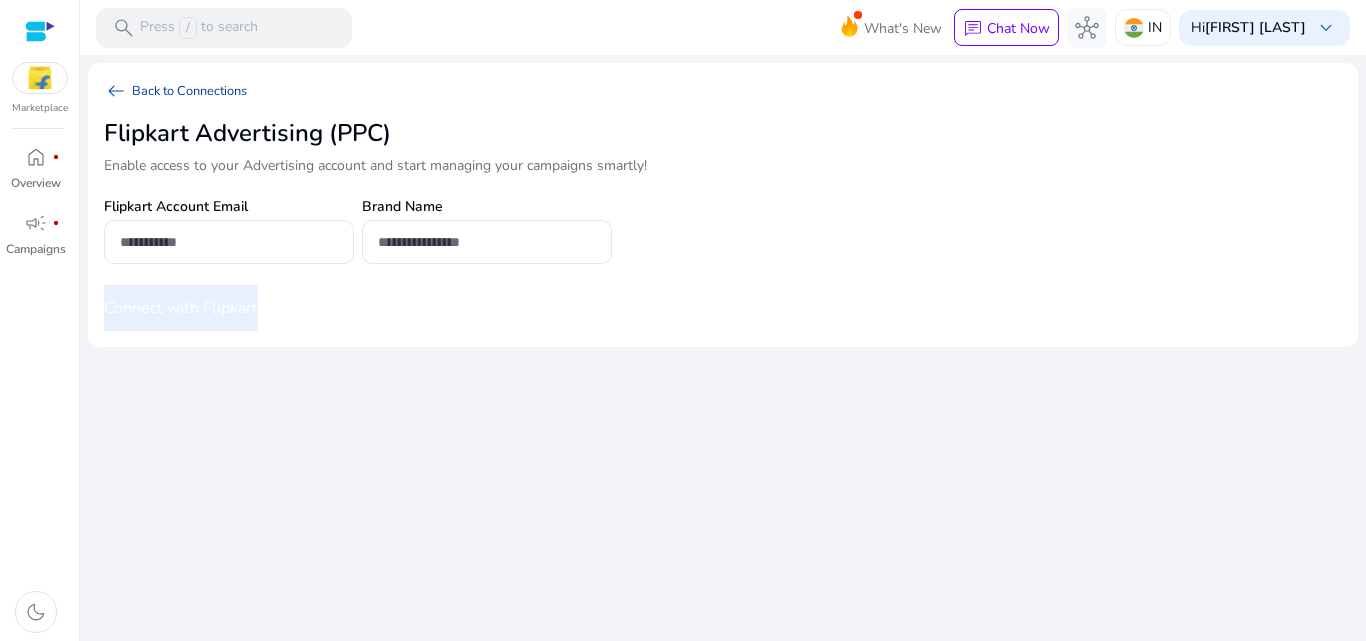 click on "arrow_left_alt Back to Connections" 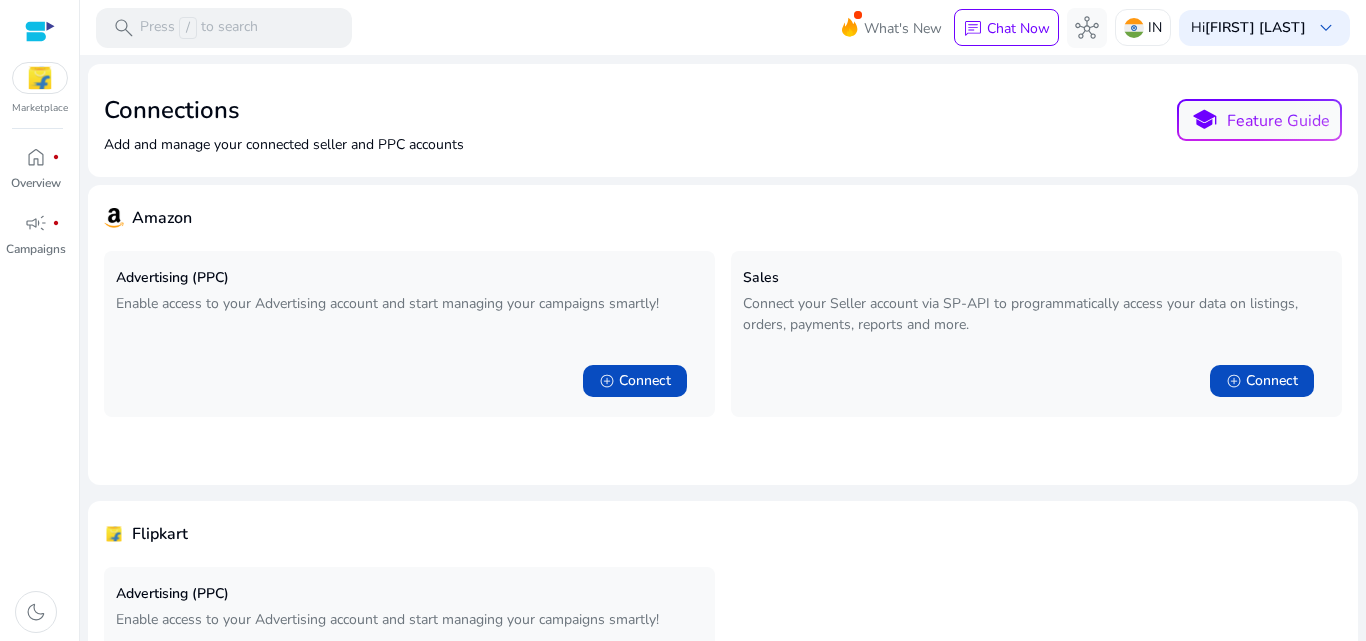 scroll, scrollTop: 0, scrollLeft: 0, axis: both 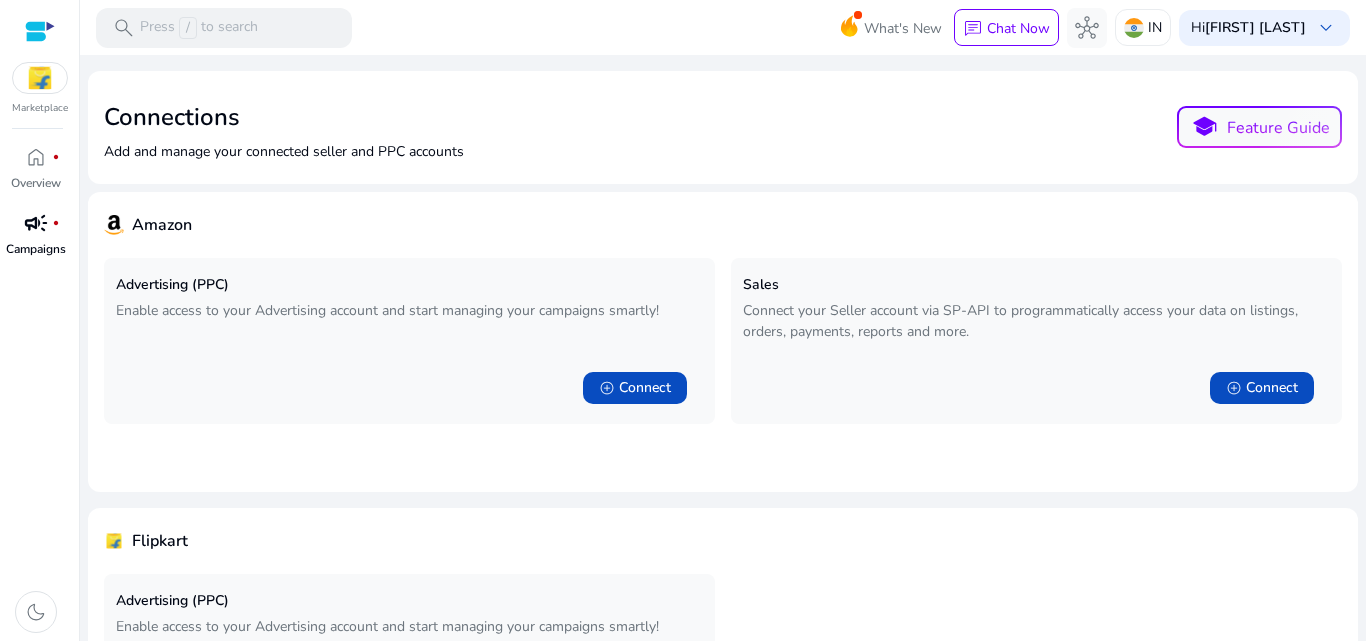 click on "campaign" at bounding box center (36, 223) 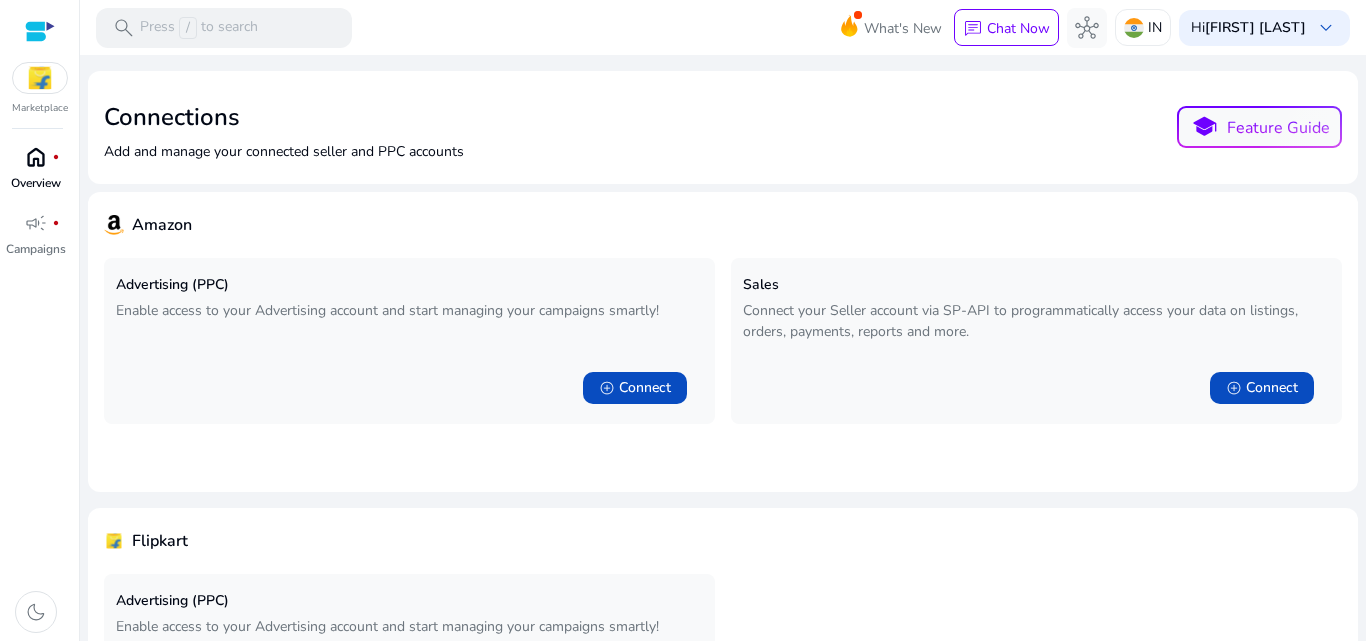 click on "home fiber_manual_record" at bounding box center (36, 157) 